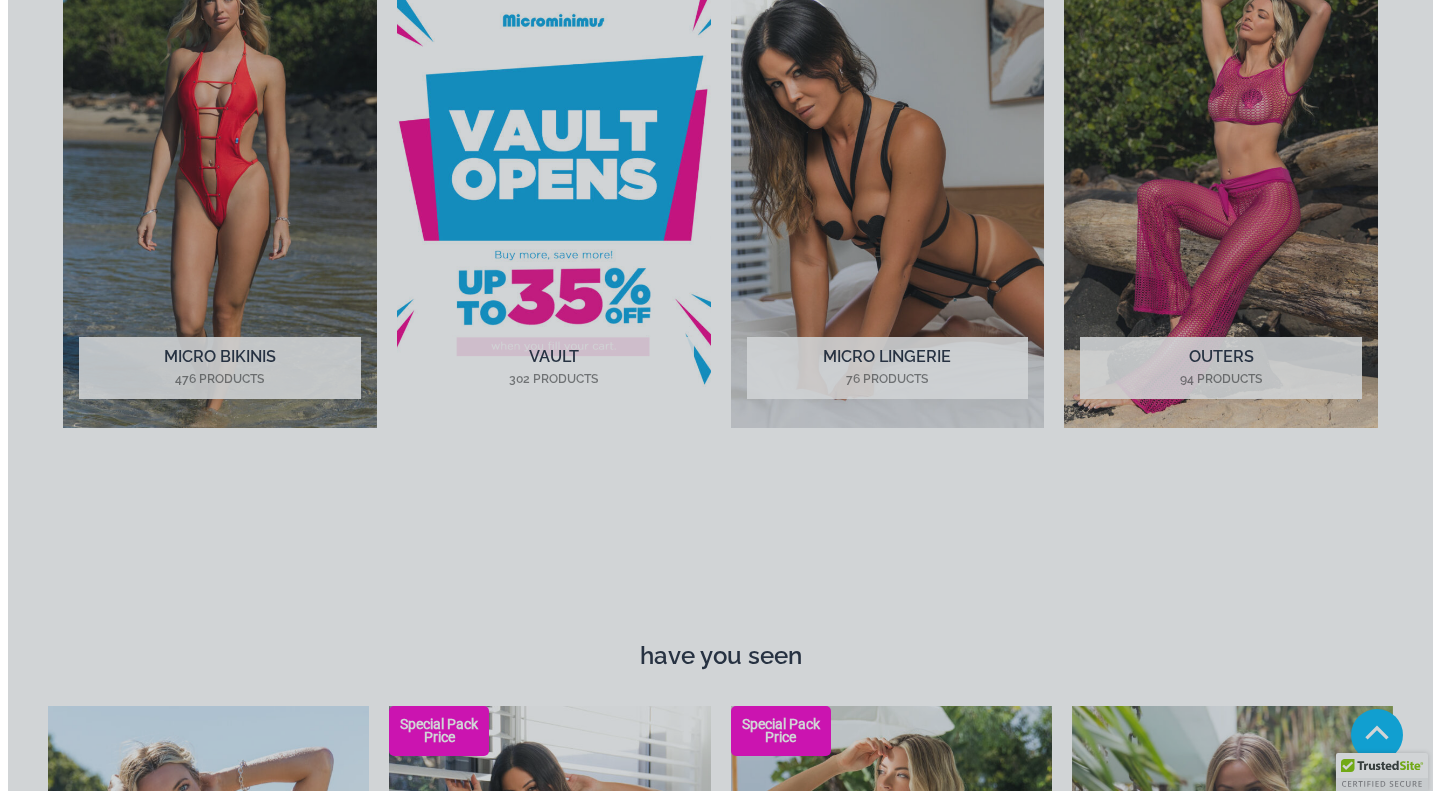 scroll, scrollTop: 1005, scrollLeft: 0, axis: vertical 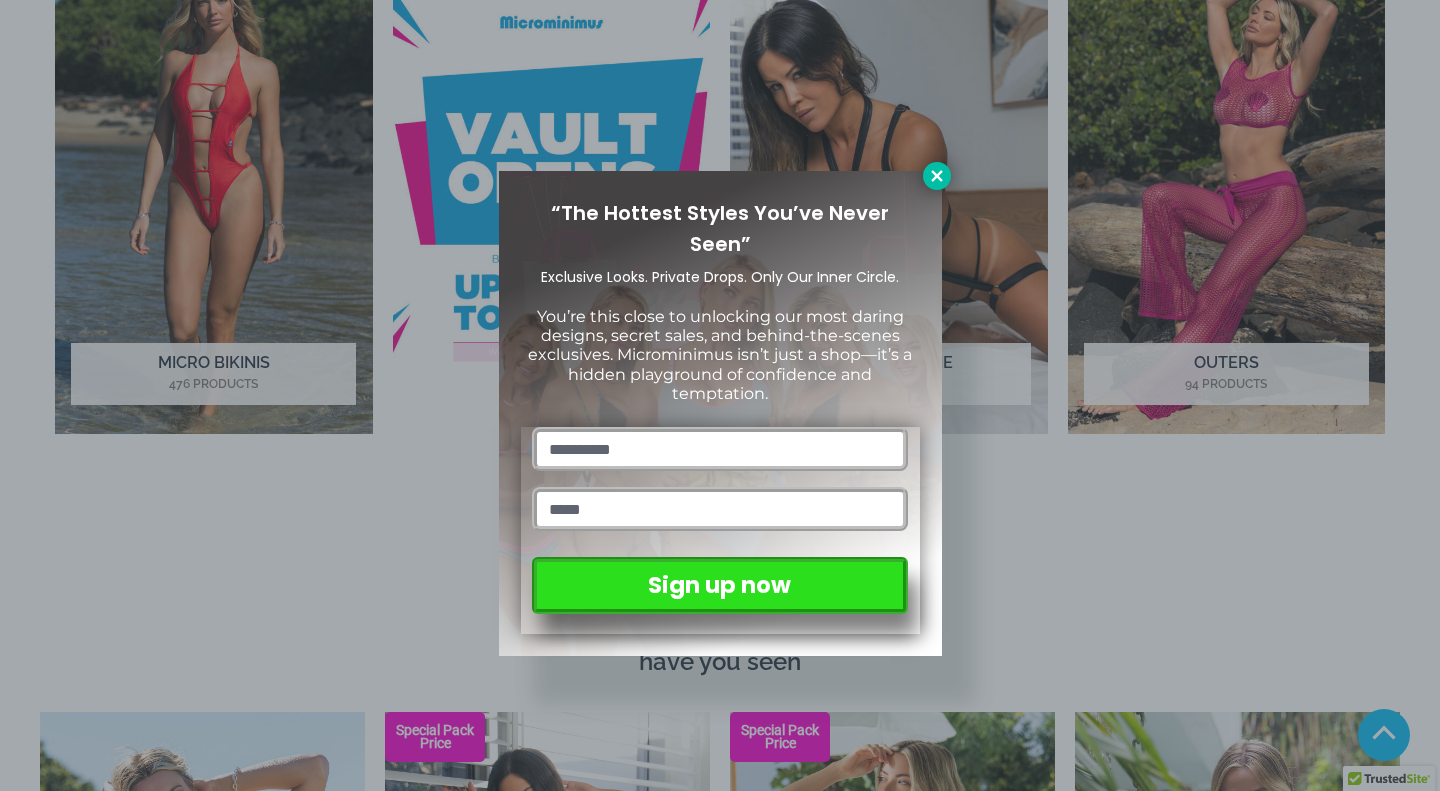 click 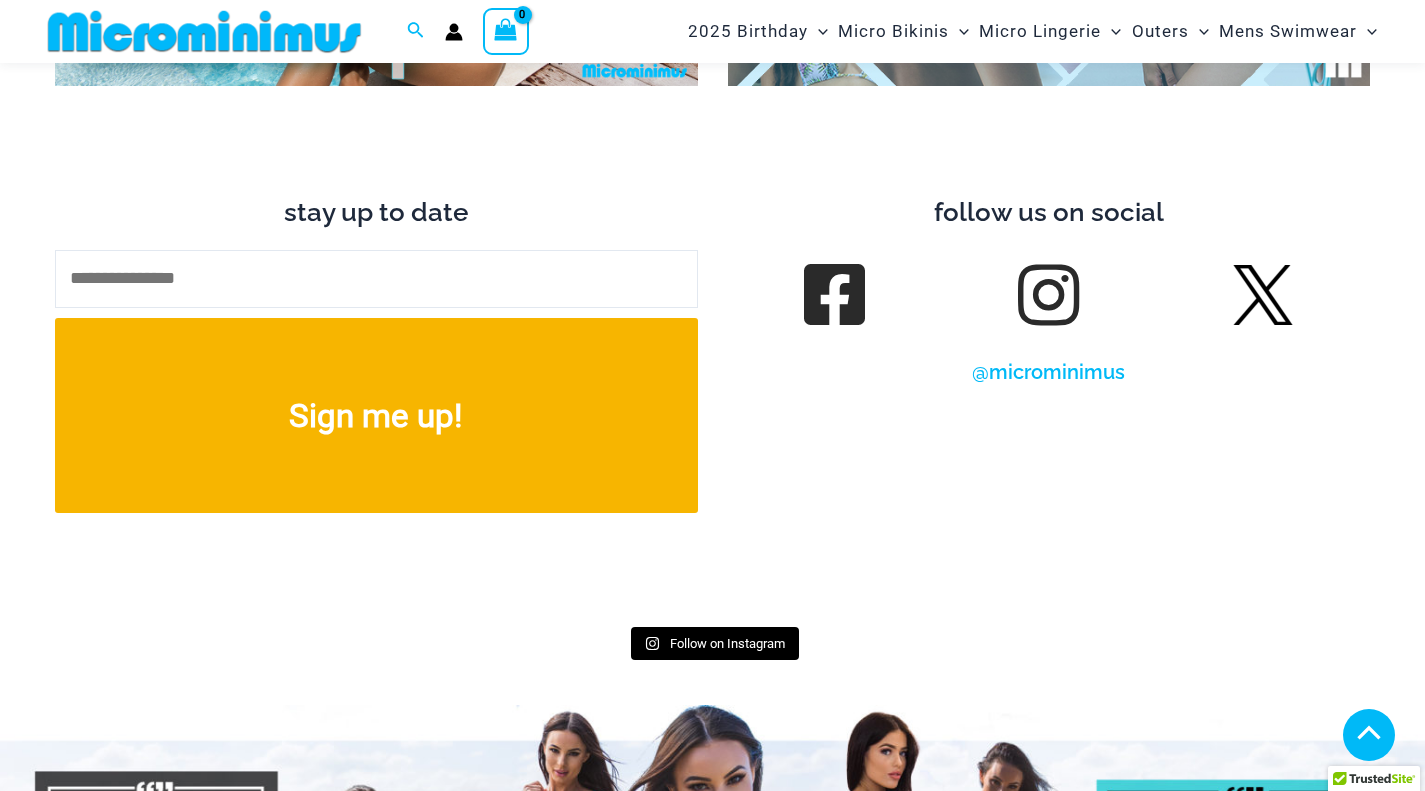 scroll, scrollTop: 6423, scrollLeft: 0, axis: vertical 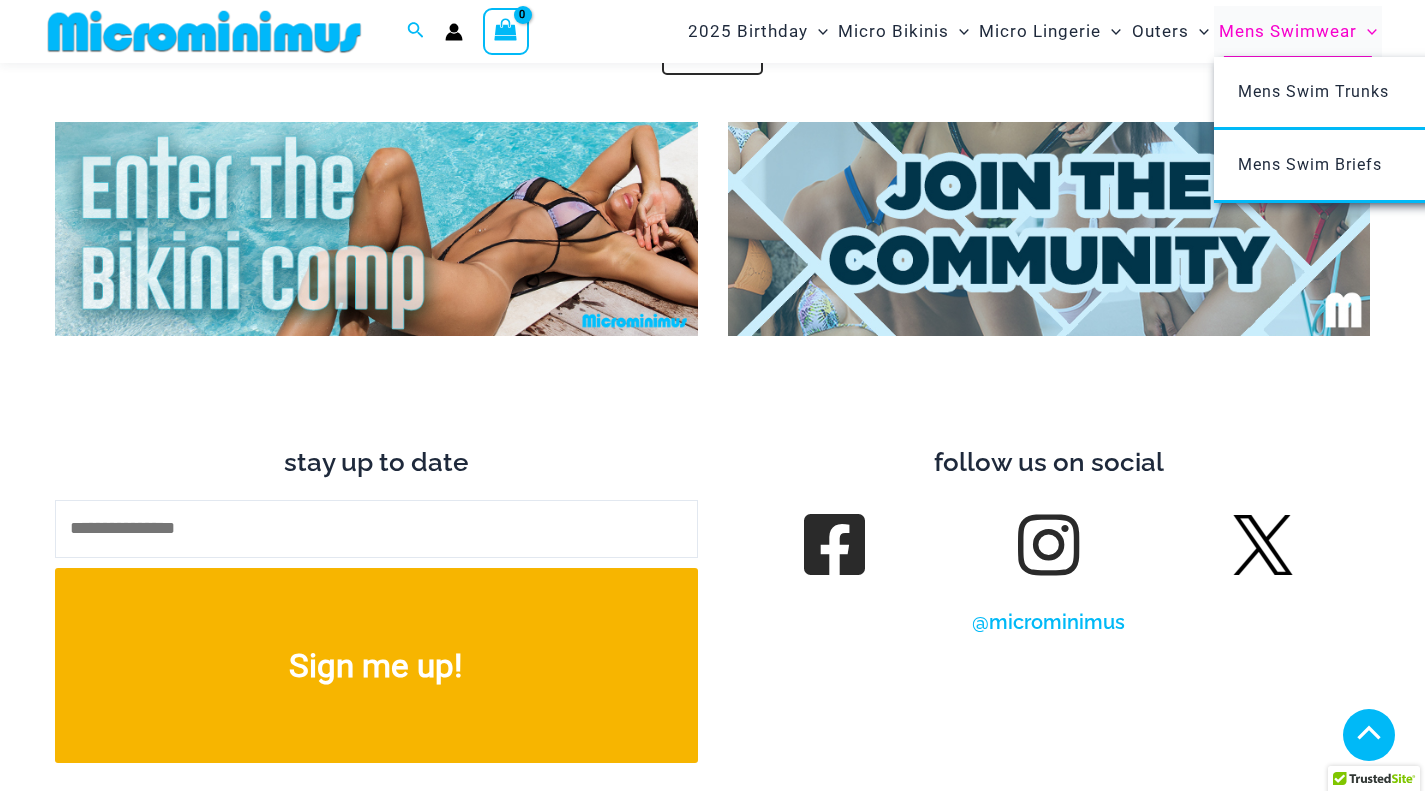 click on "Mens Swimwear" at bounding box center (1288, 31) 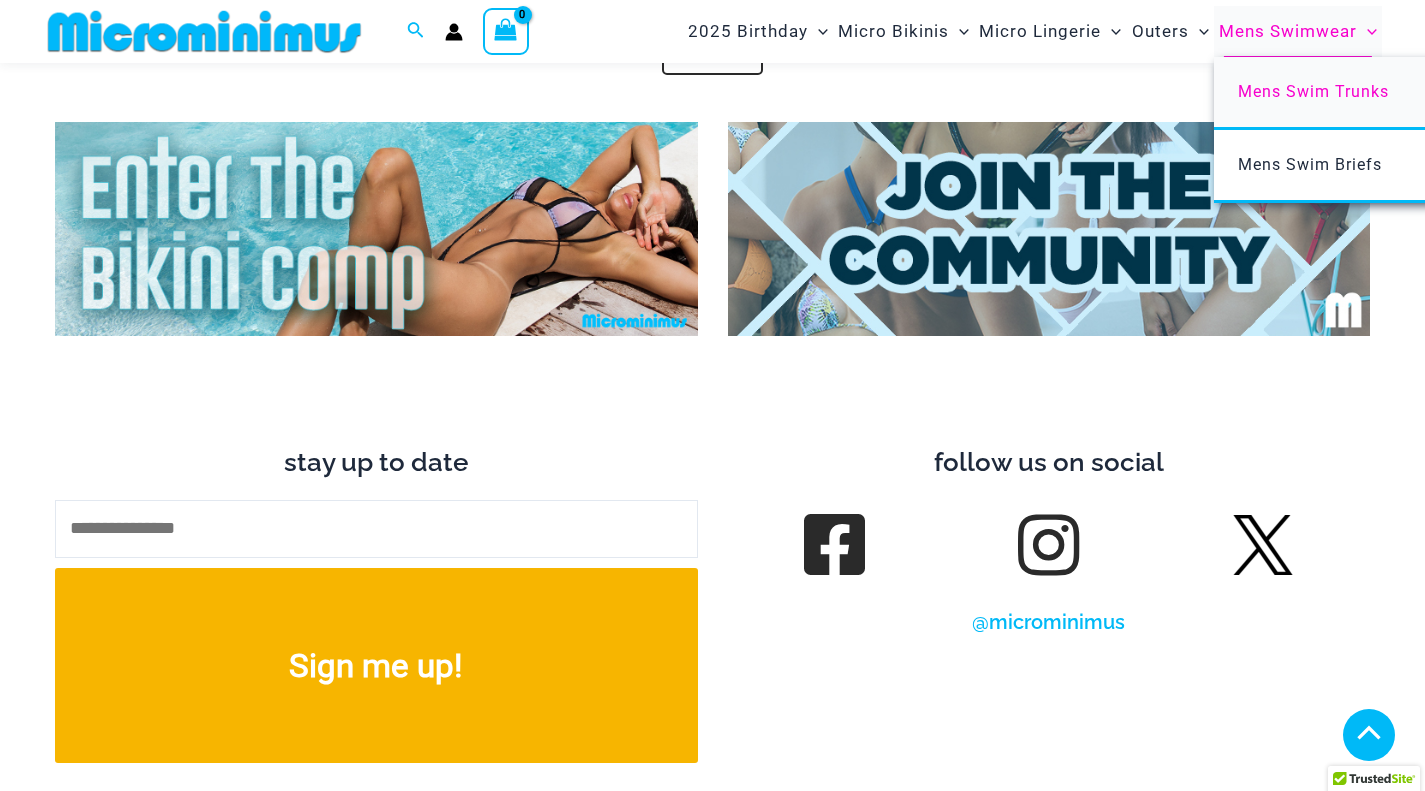 click on "Mens Swim Trunks" at bounding box center (1313, 91) 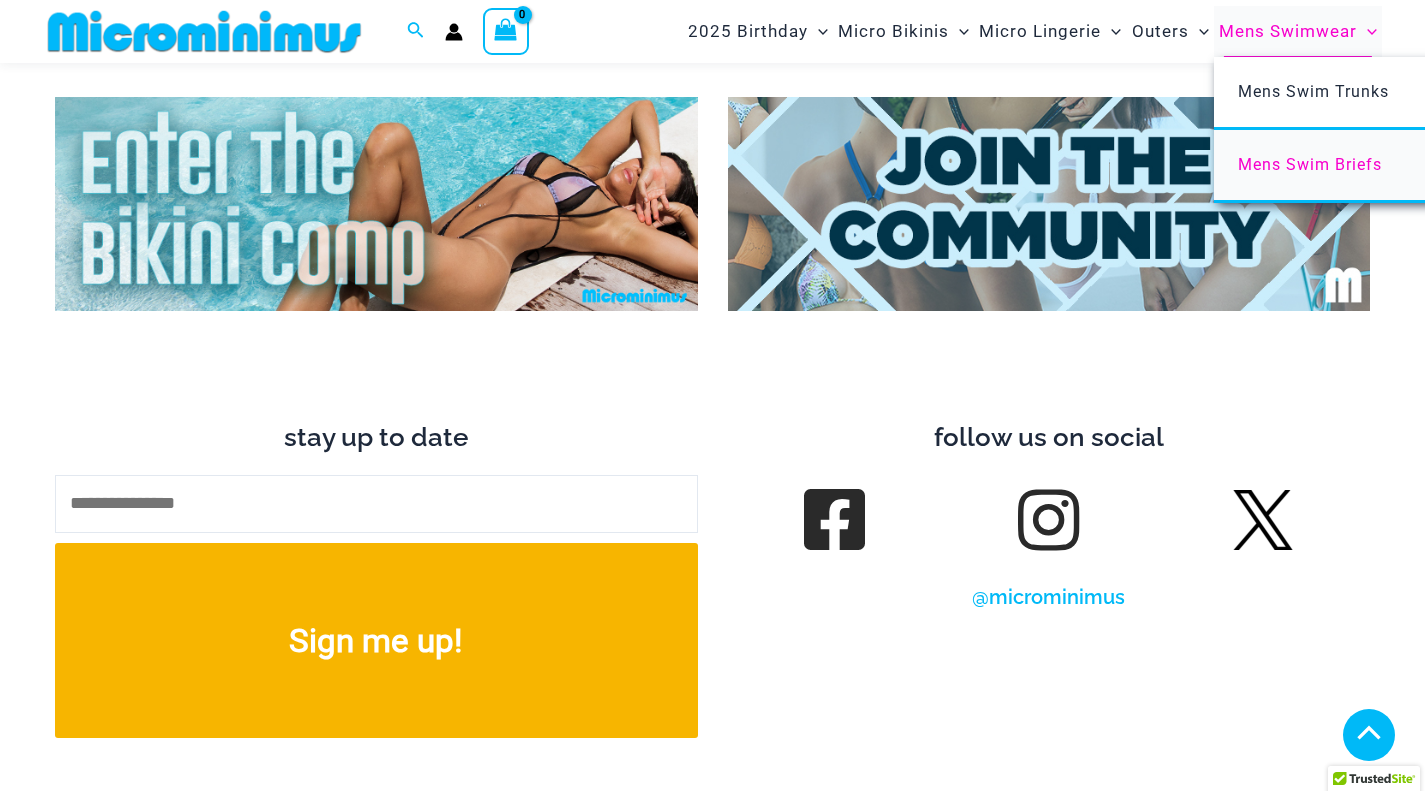 click on "Mens Swim Briefs" at bounding box center (1310, 164) 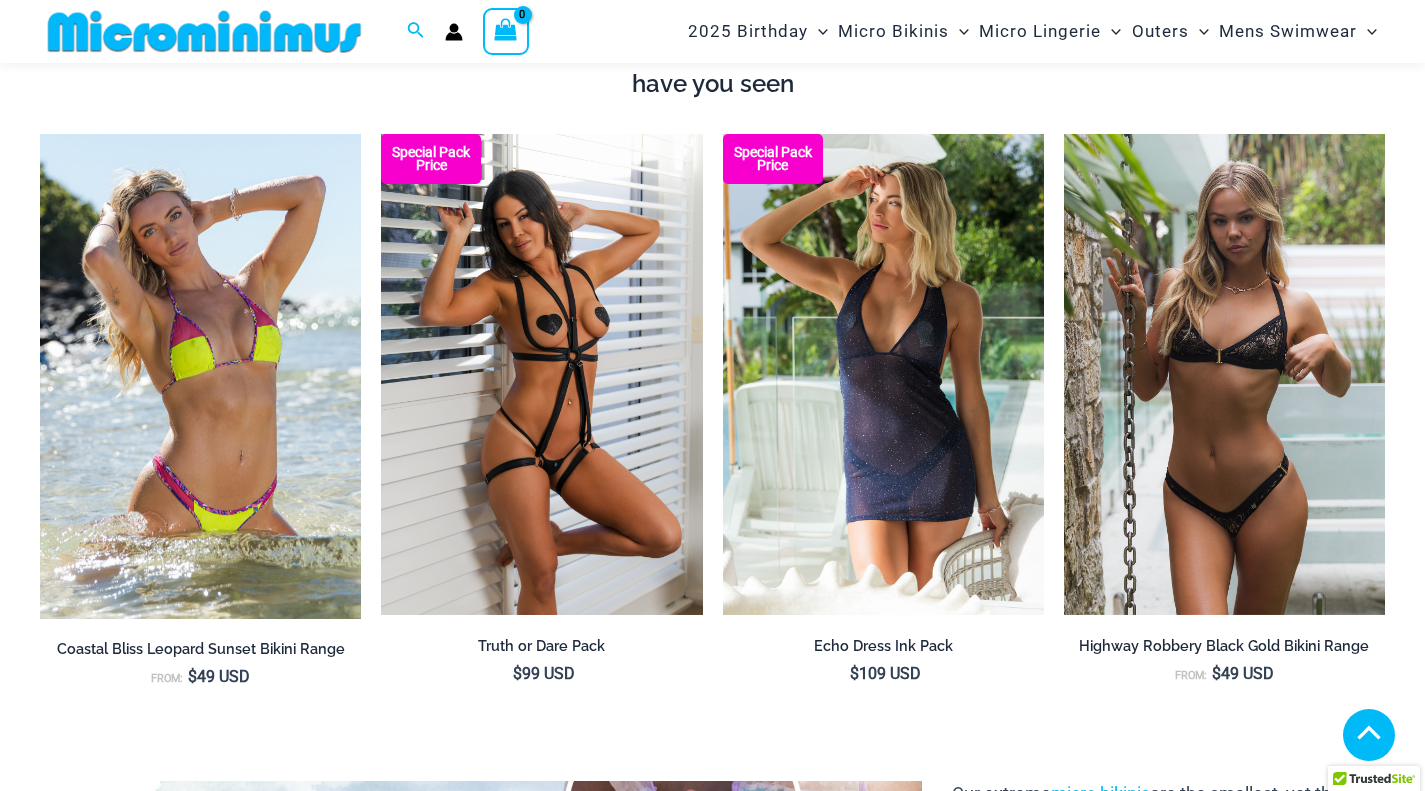 scroll, scrollTop: 1523, scrollLeft: 0, axis: vertical 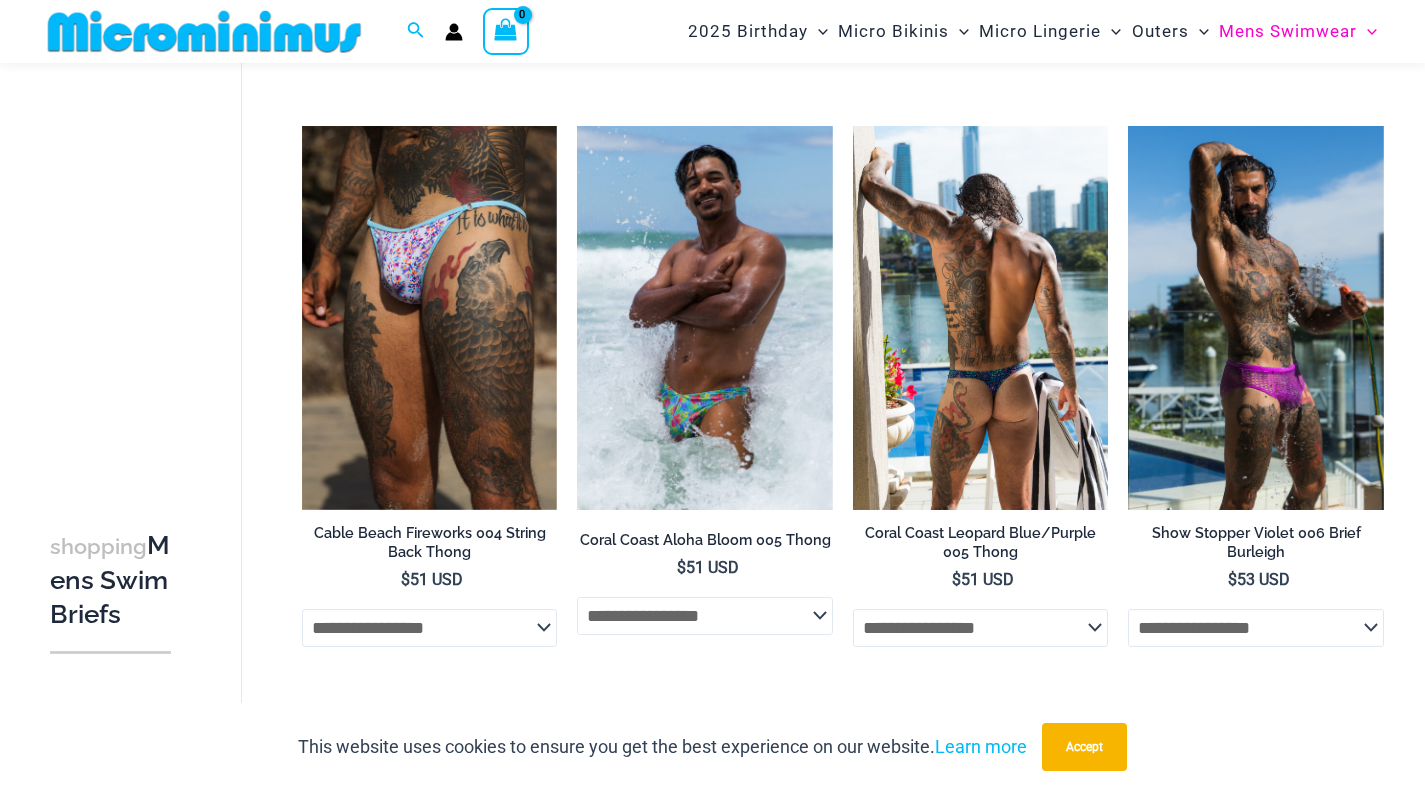 click on "**********" 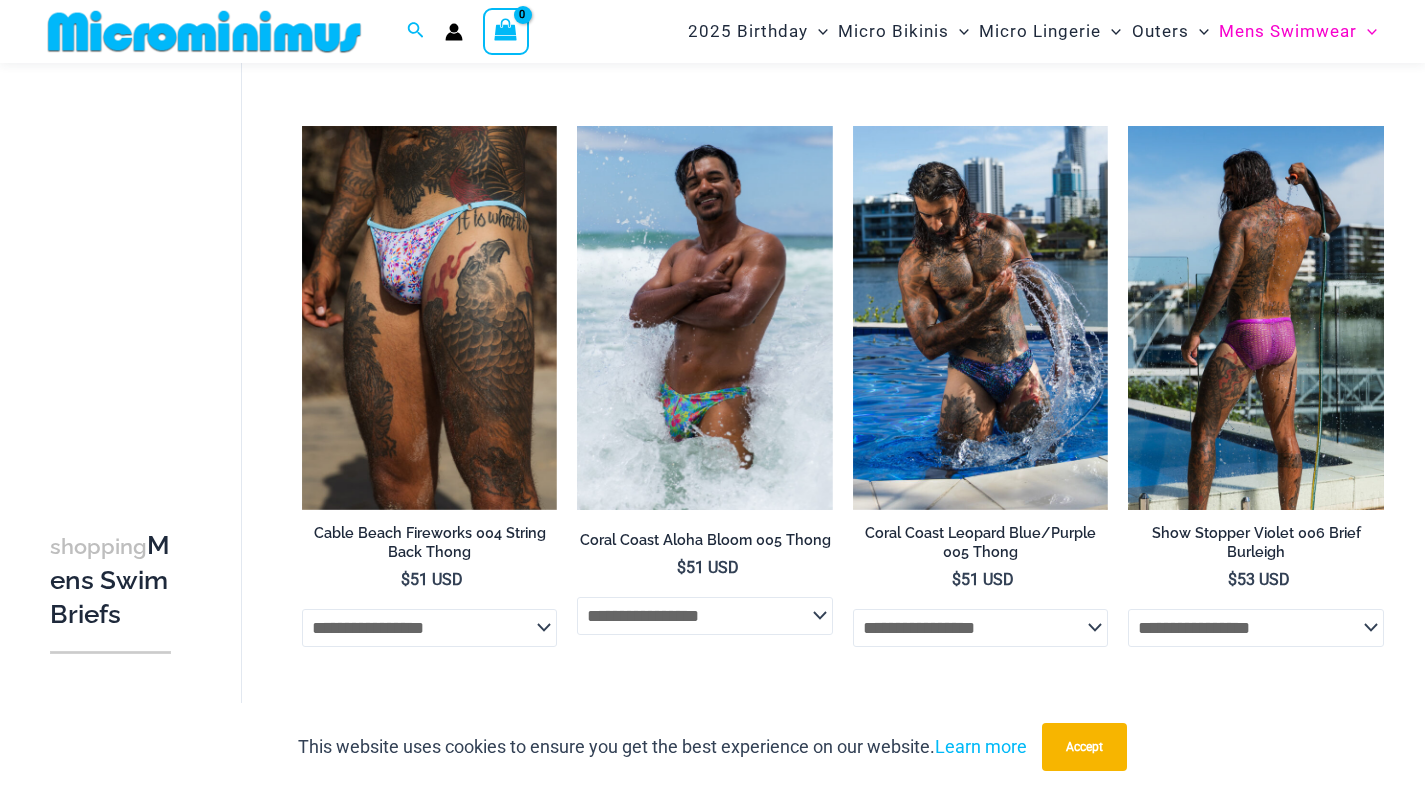 click at bounding box center (1256, 317) 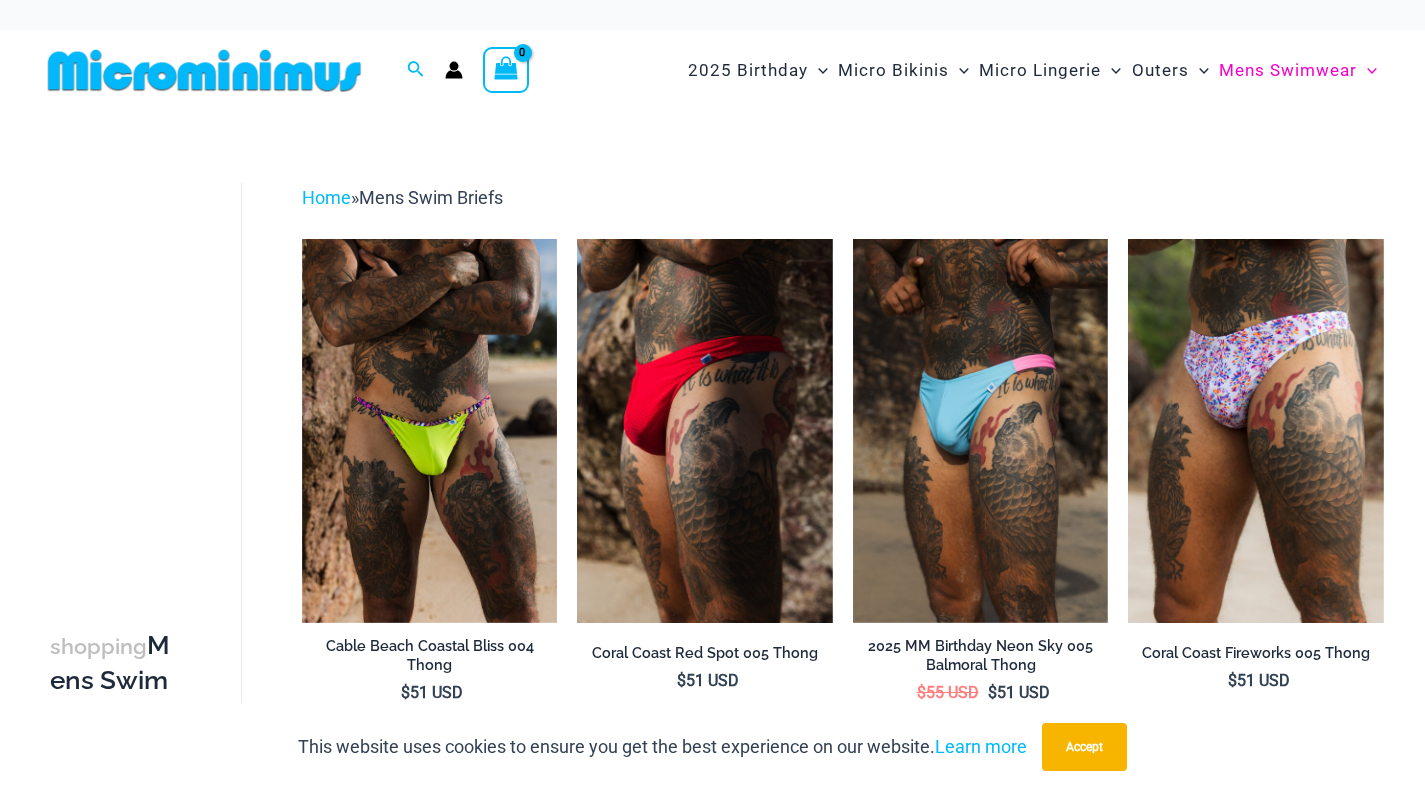 scroll, scrollTop: 0, scrollLeft: 0, axis: both 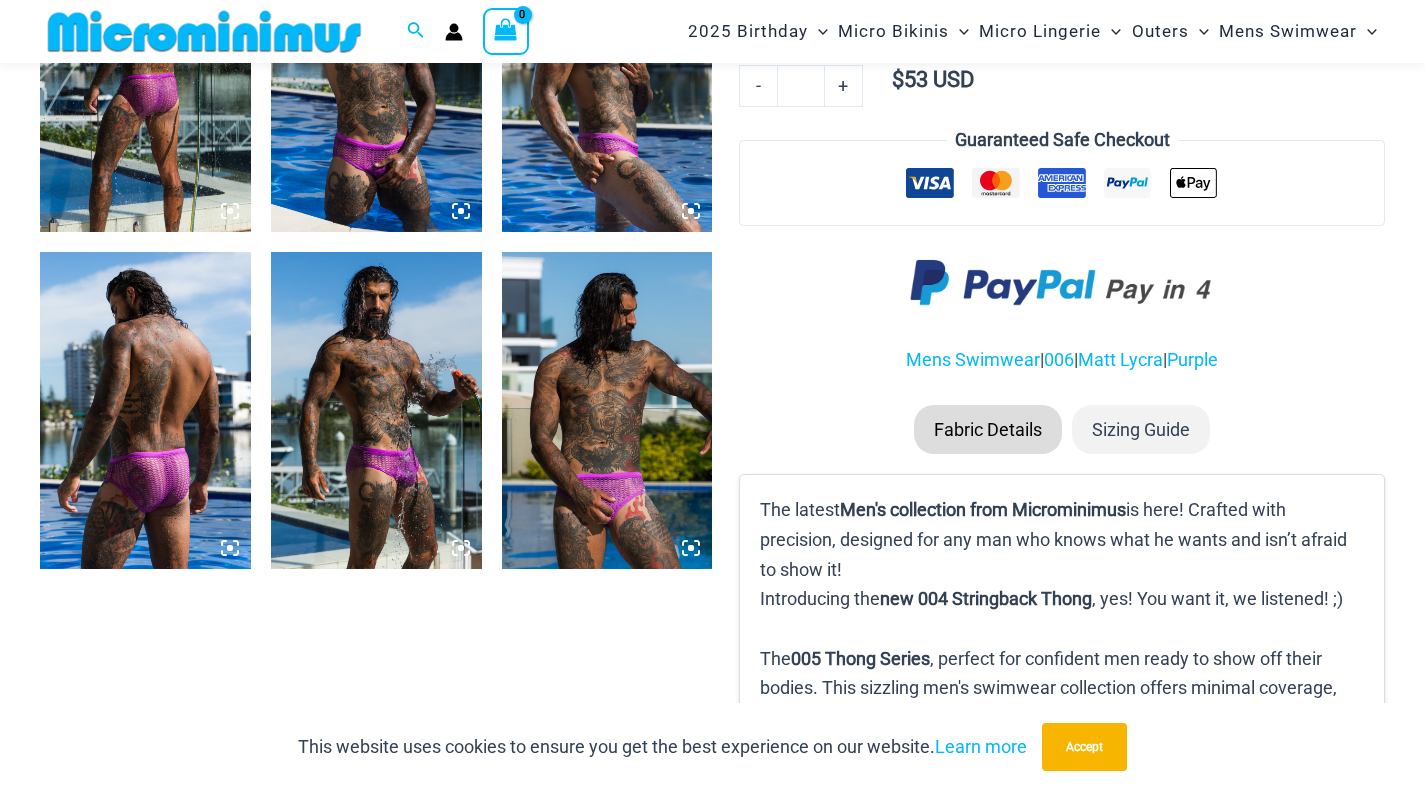 click at bounding box center (376, 410) 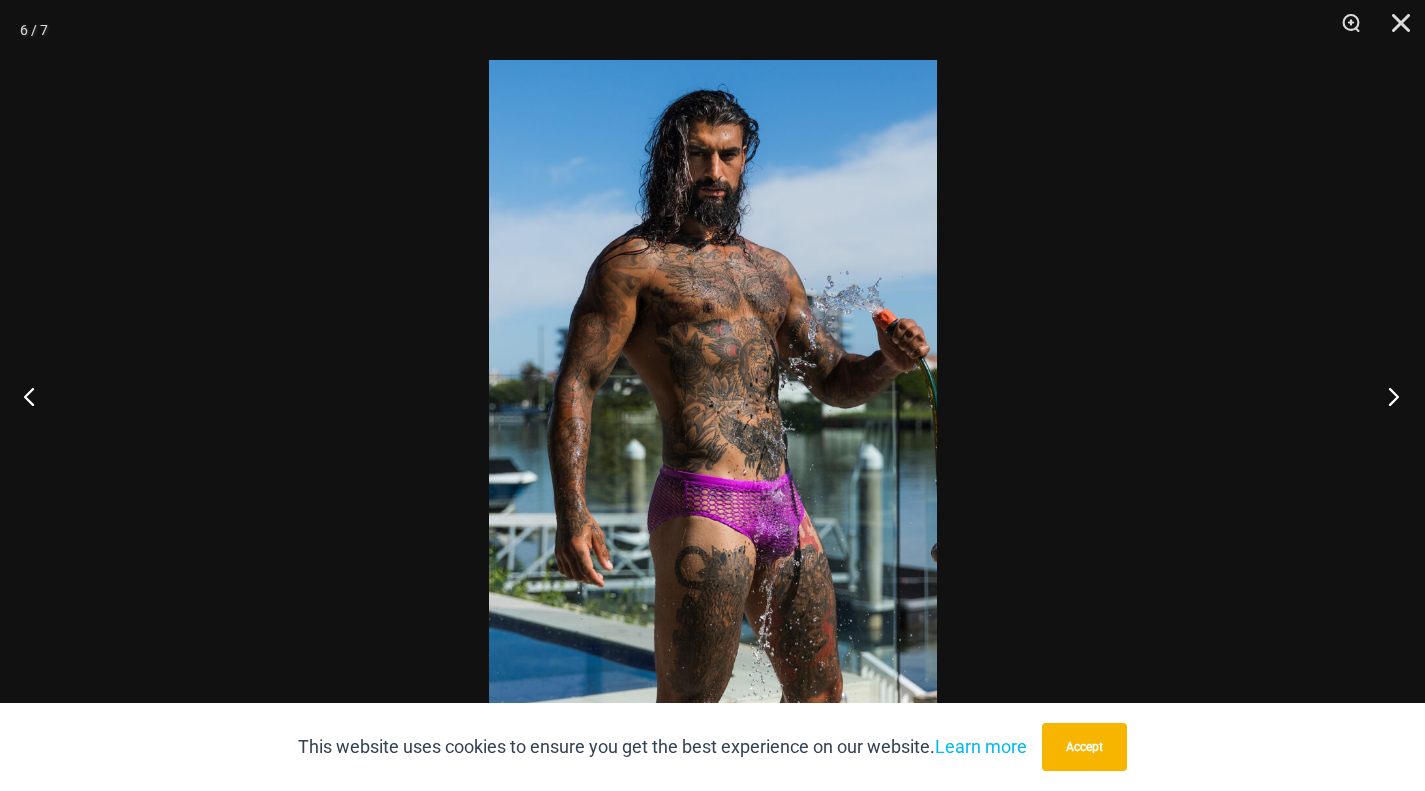click at bounding box center [1387, 396] 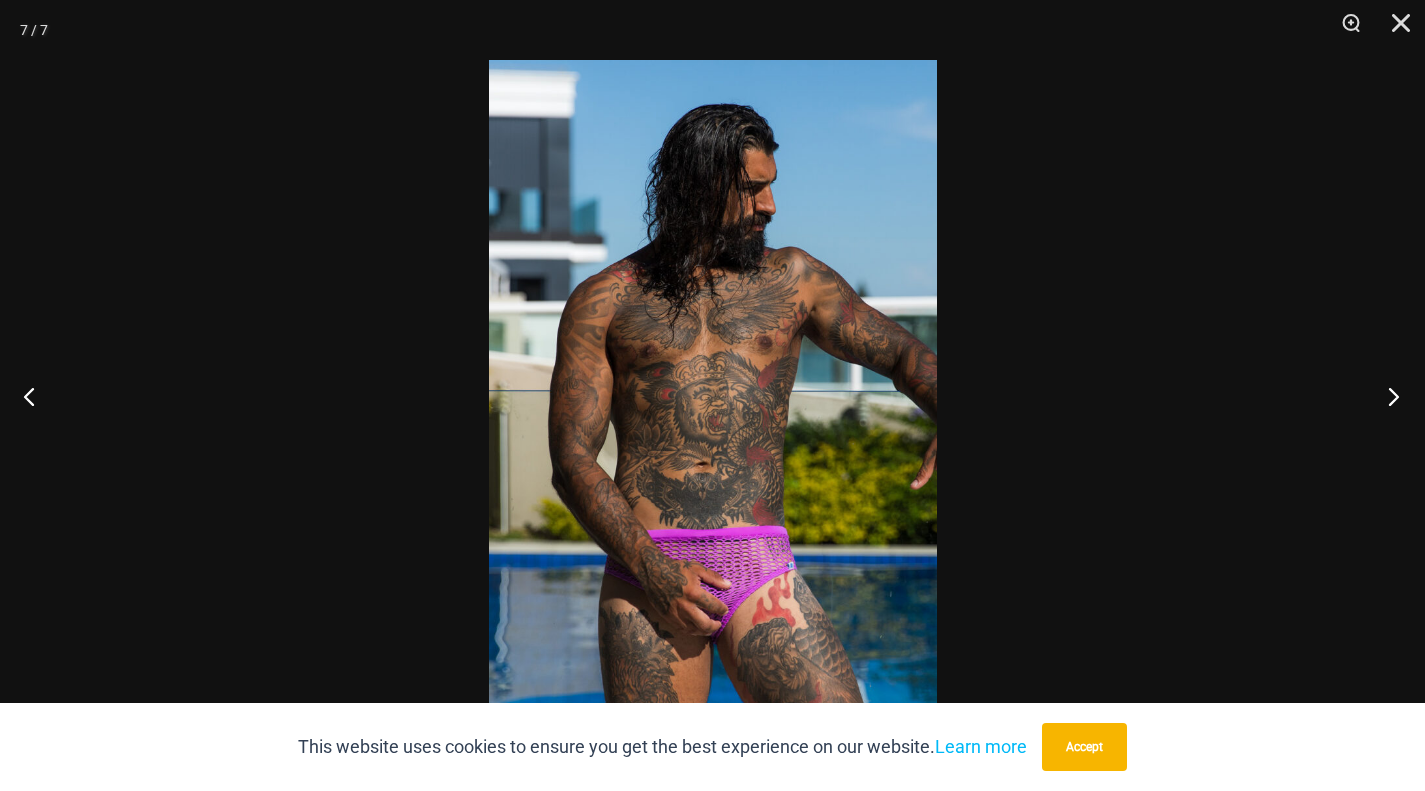 click at bounding box center (1387, 396) 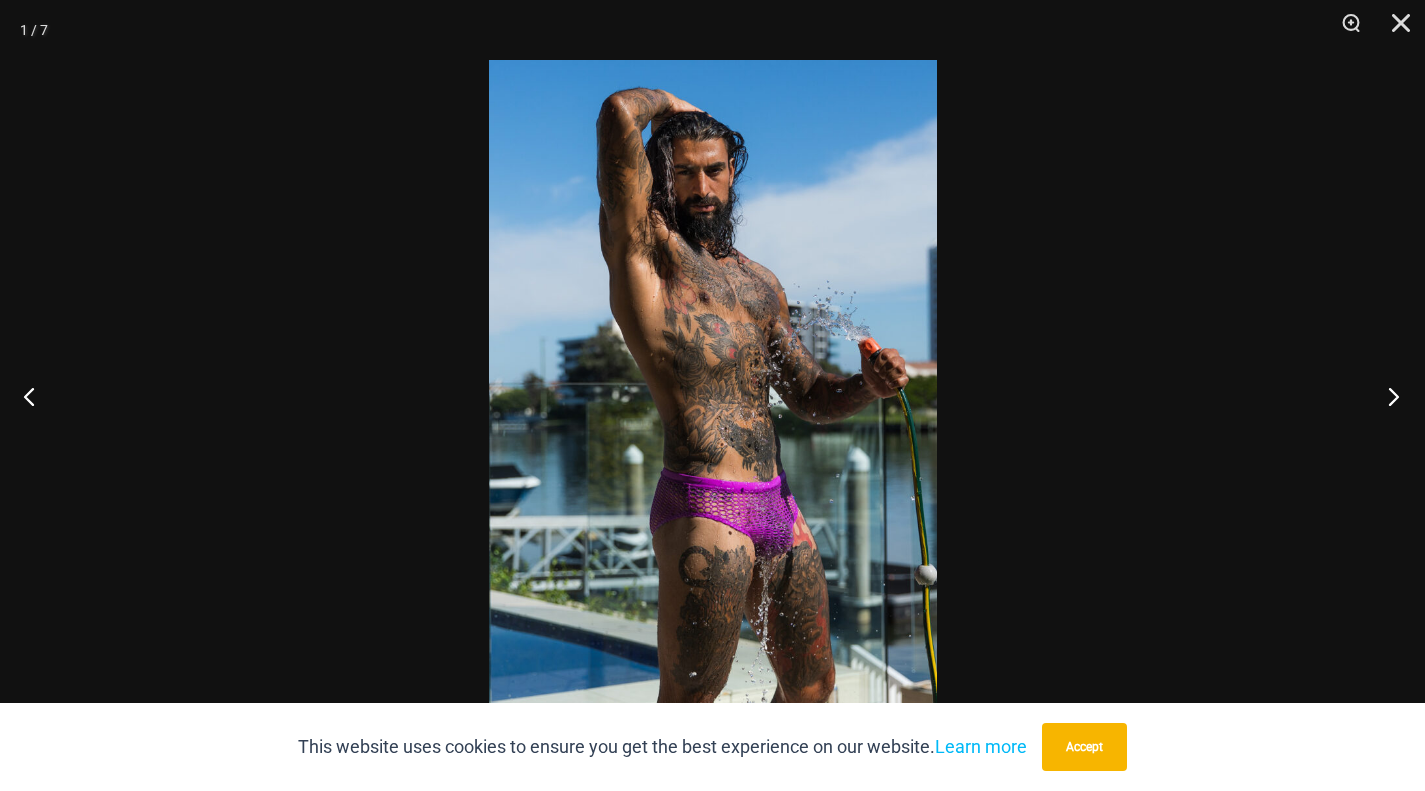 click at bounding box center (1387, 396) 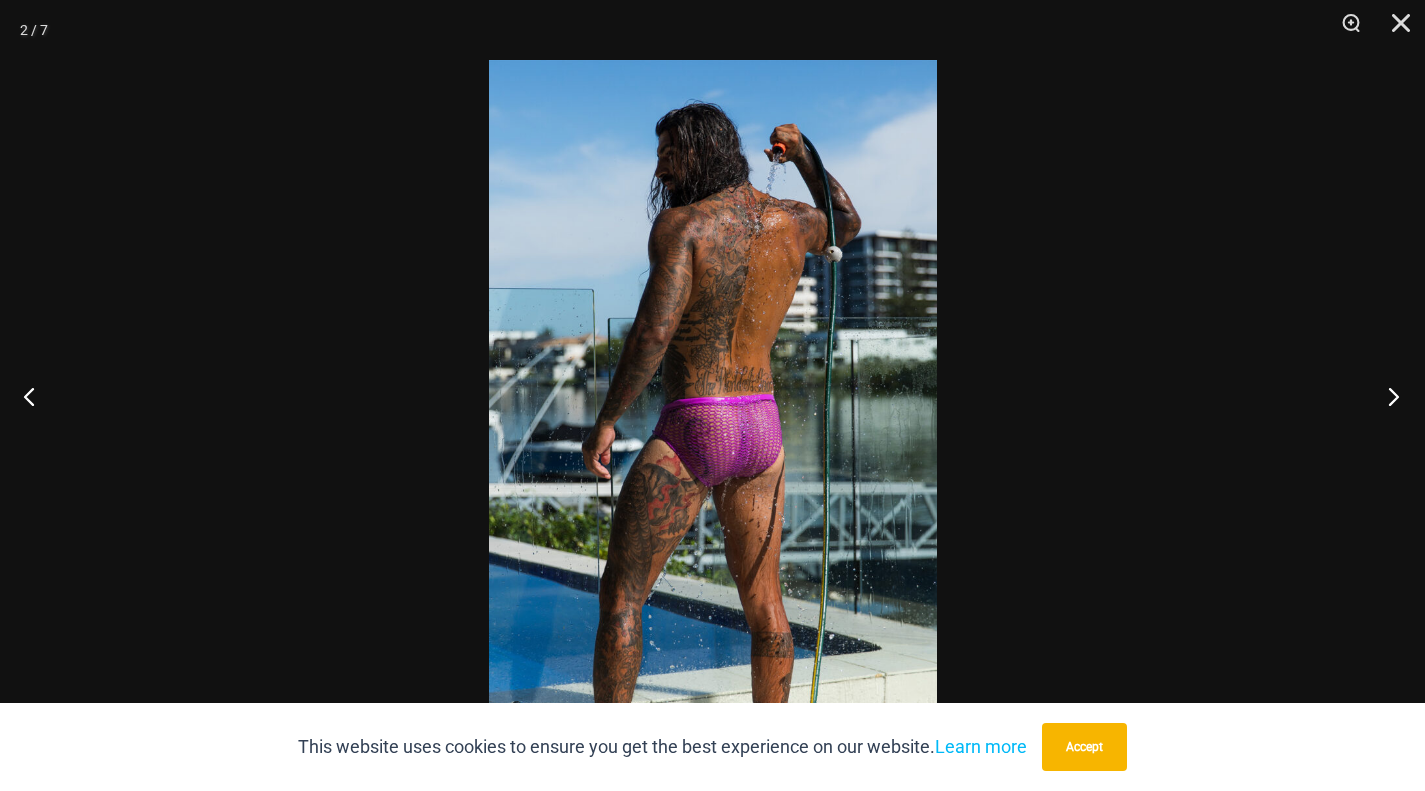 click at bounding box center [1387, 396] 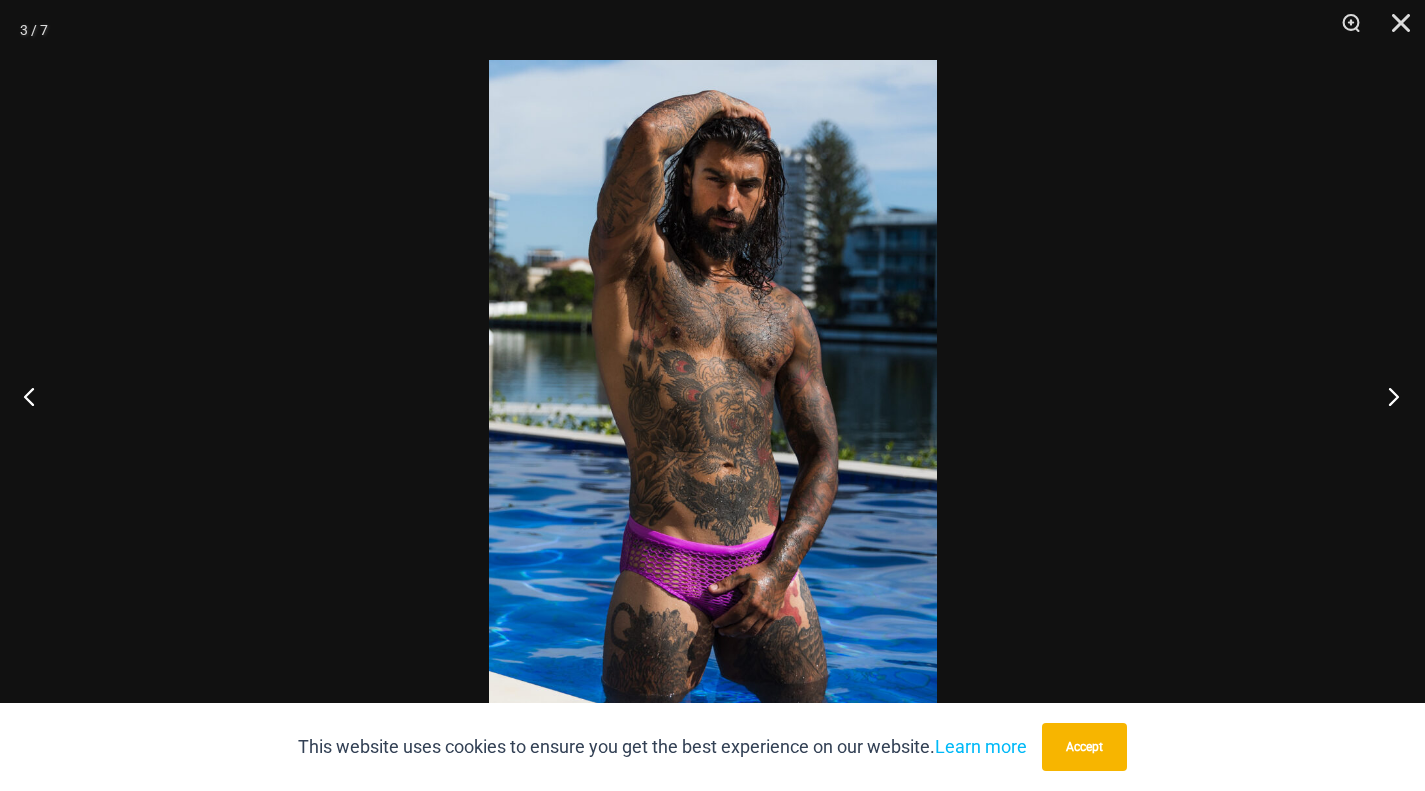 click at bounding box center [1387, 396] 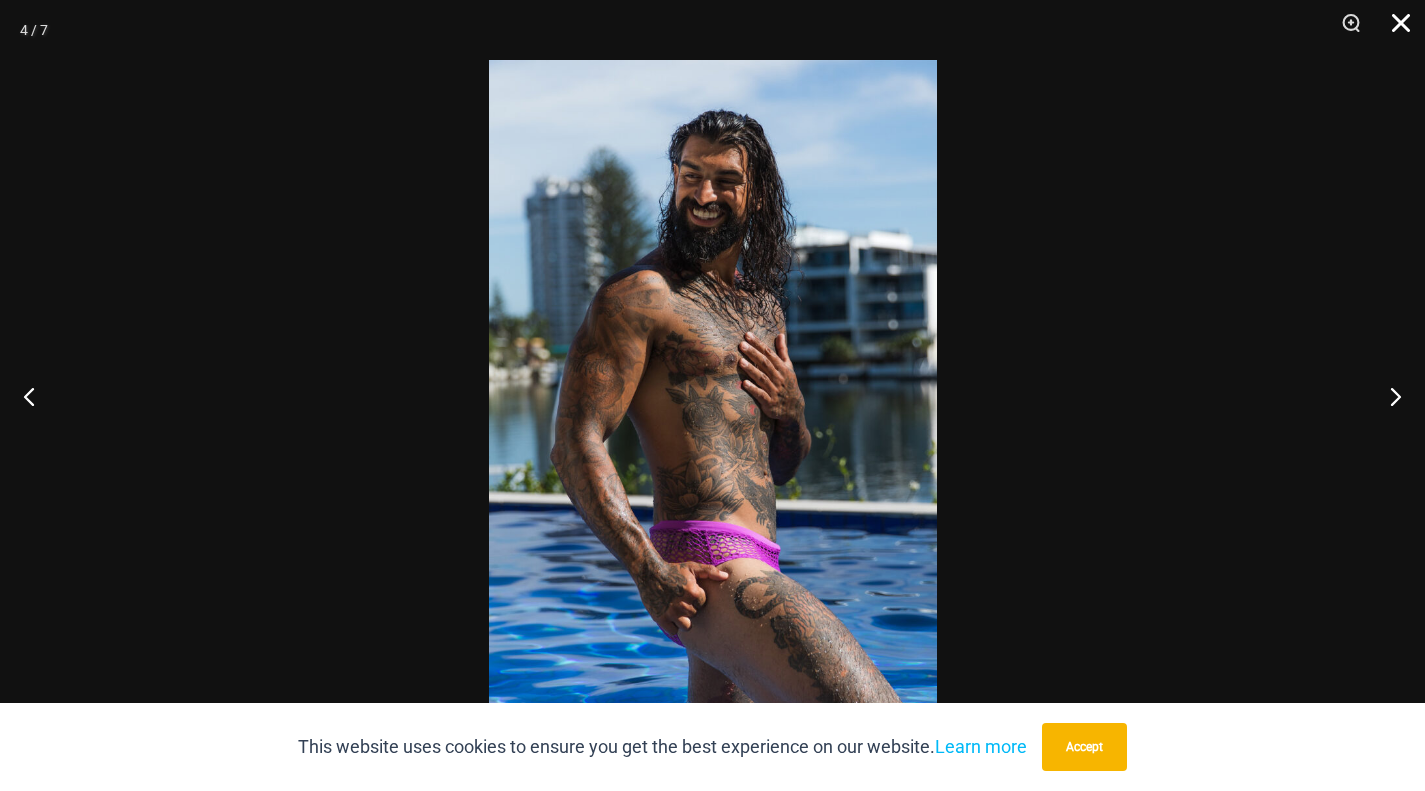 click at bounding box center (1394, 30) 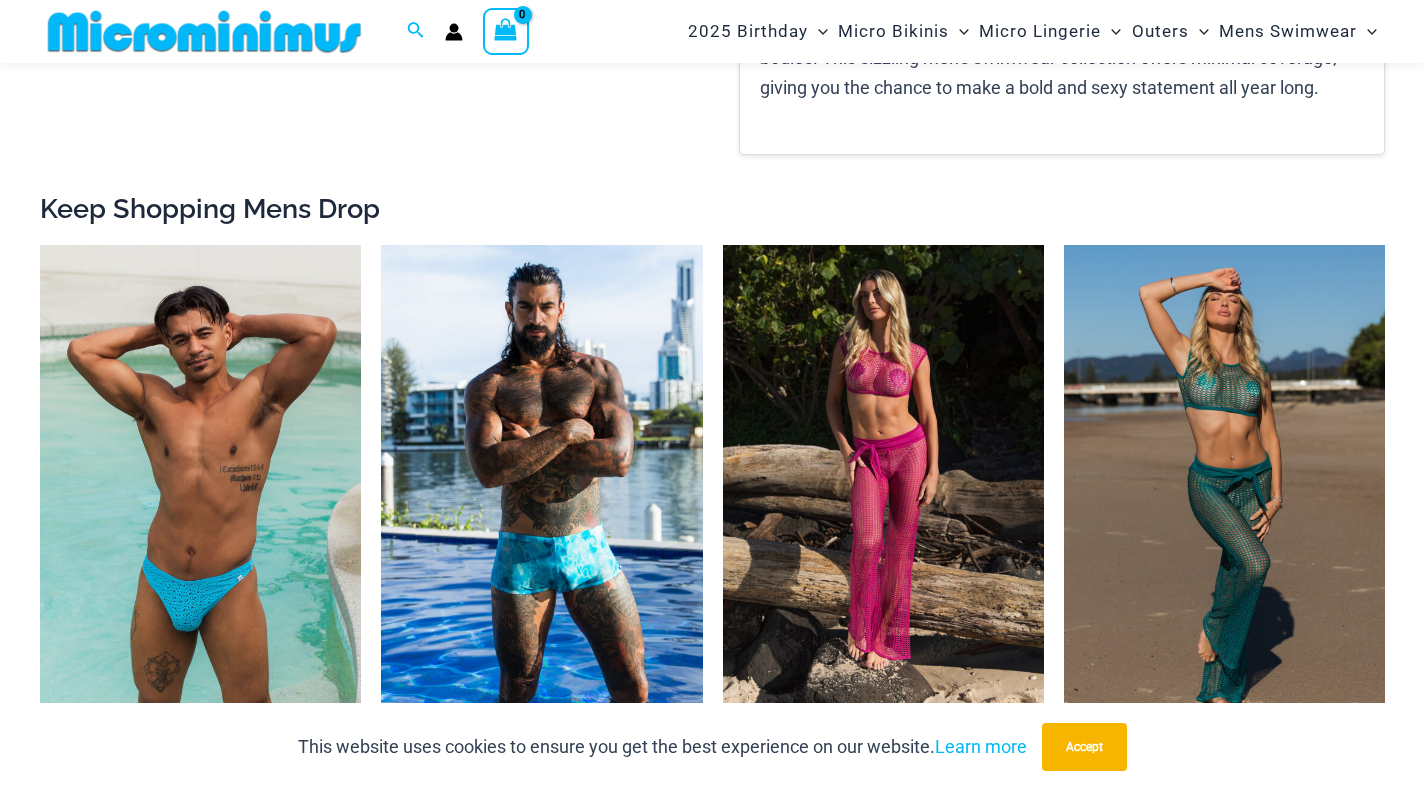 scroll, scrollTop: 2095, scrollLeft: 0, axis: vertical 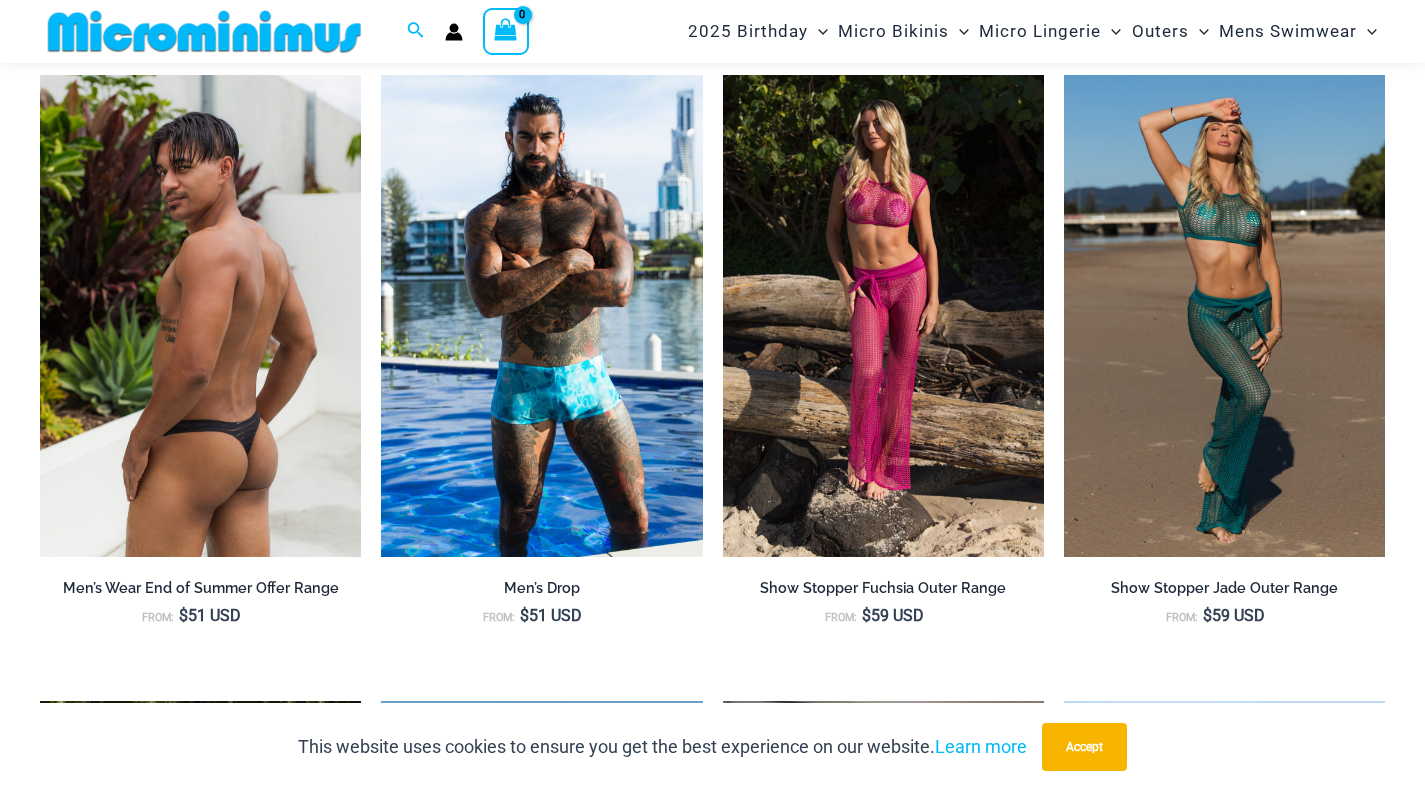 click at bounding box center [200, 316] 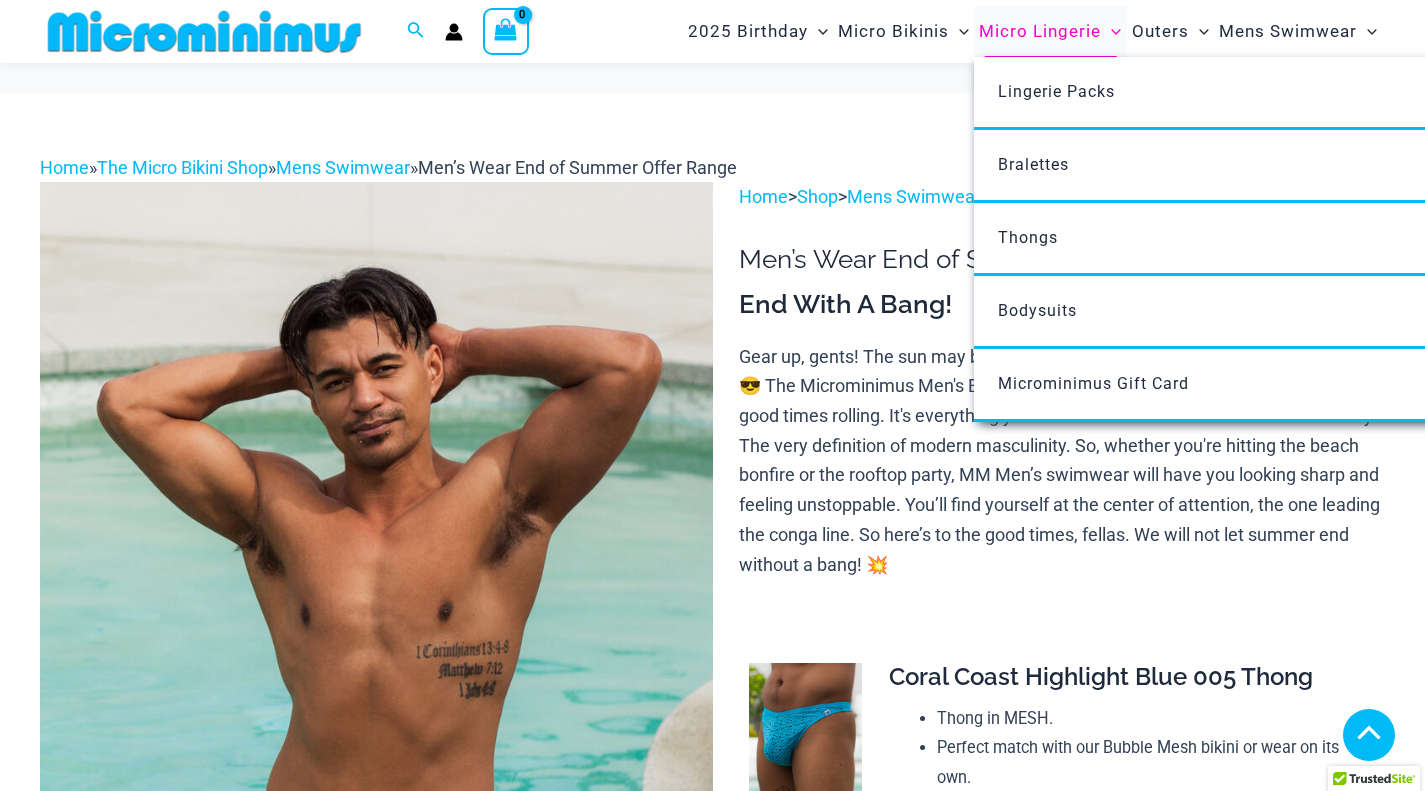 scroll, scrollTop: 995, scrollLeft: 0, axis: vertical 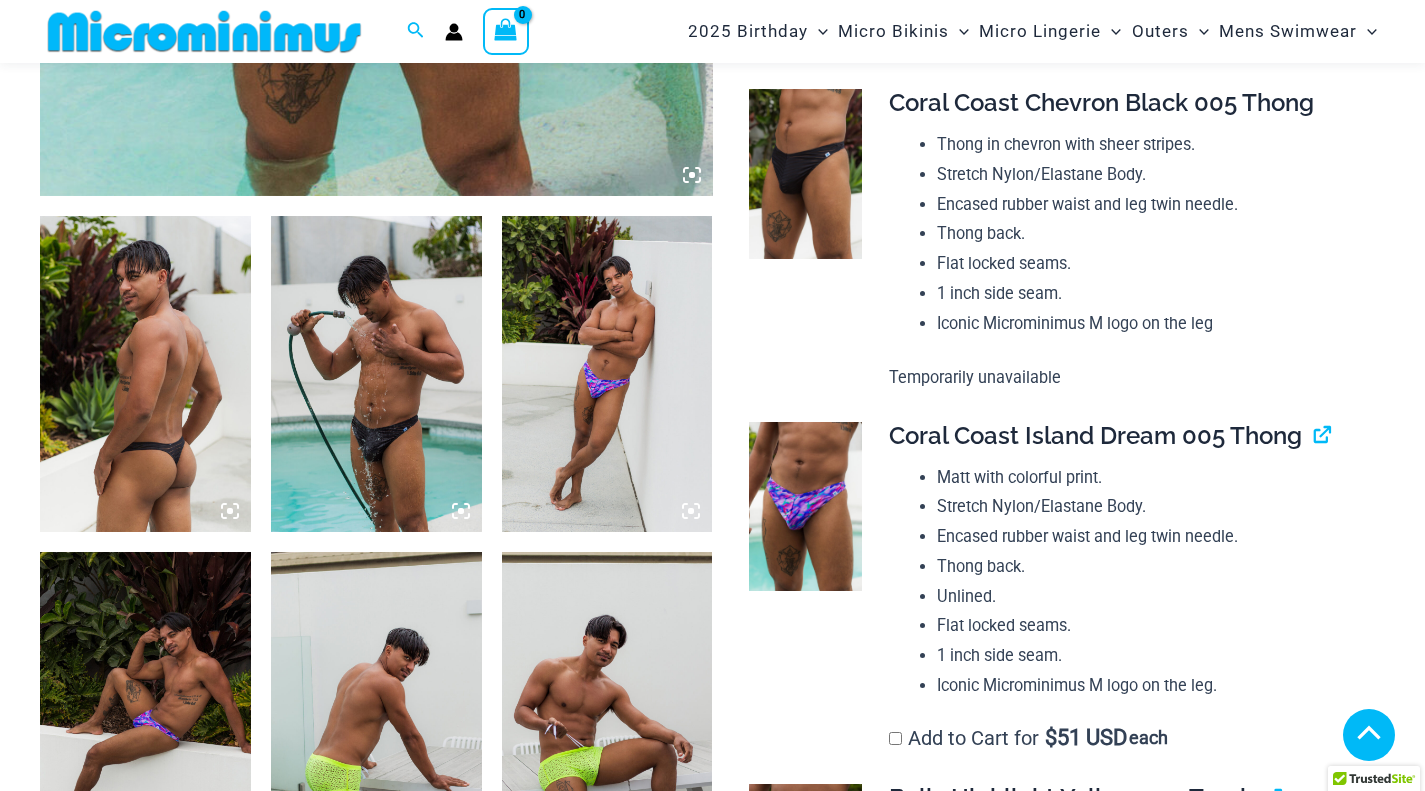 click at bounding box center [376, 374] 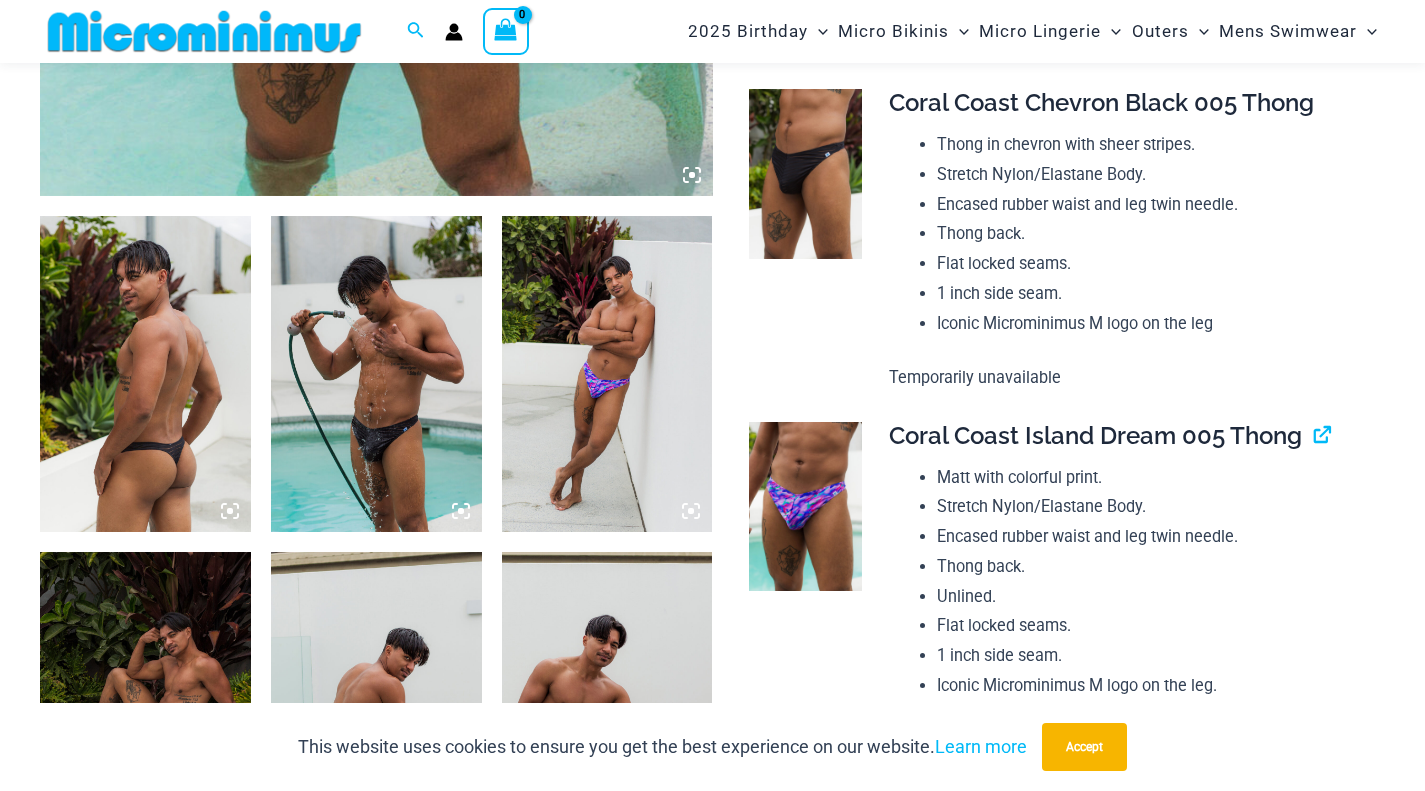 click 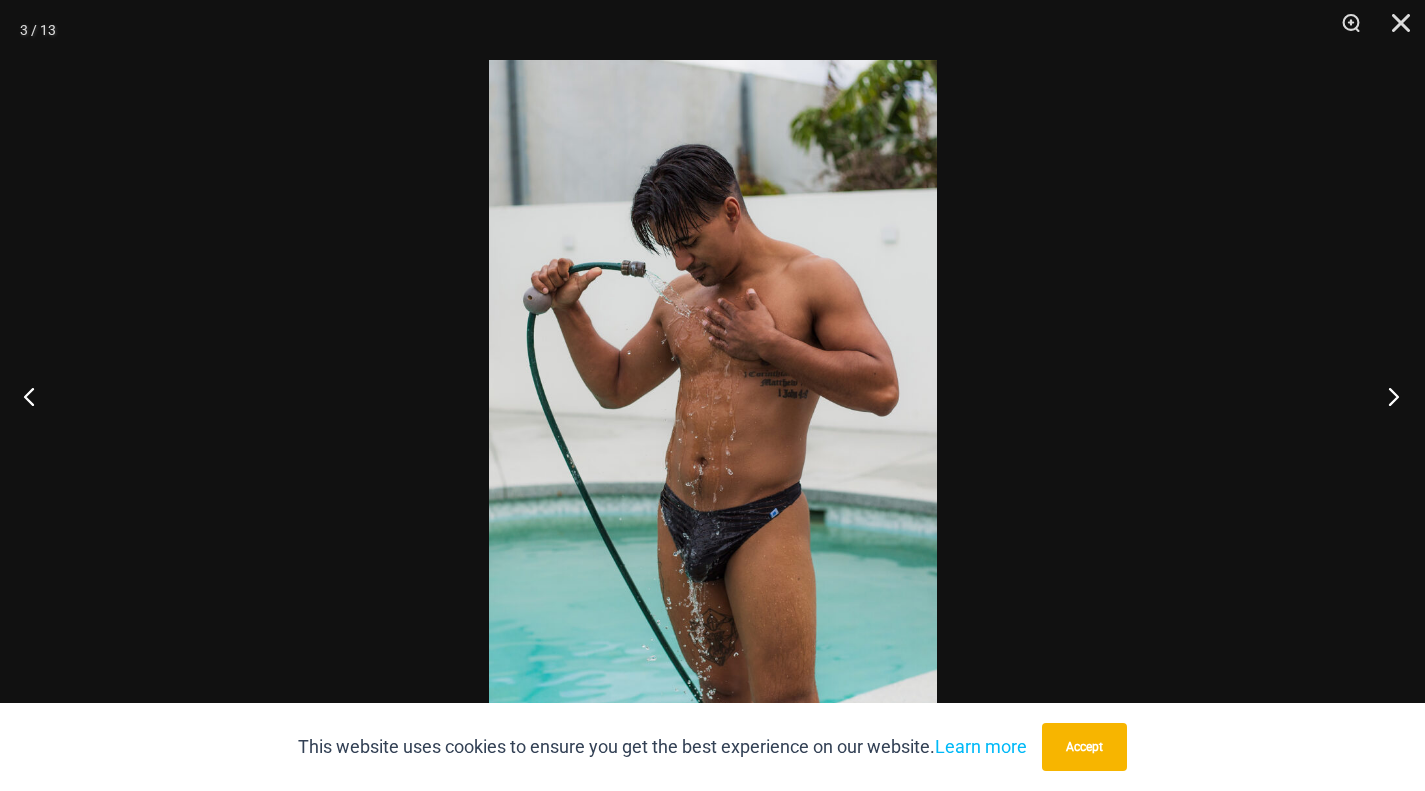 click at bounding box center (1387, 396) 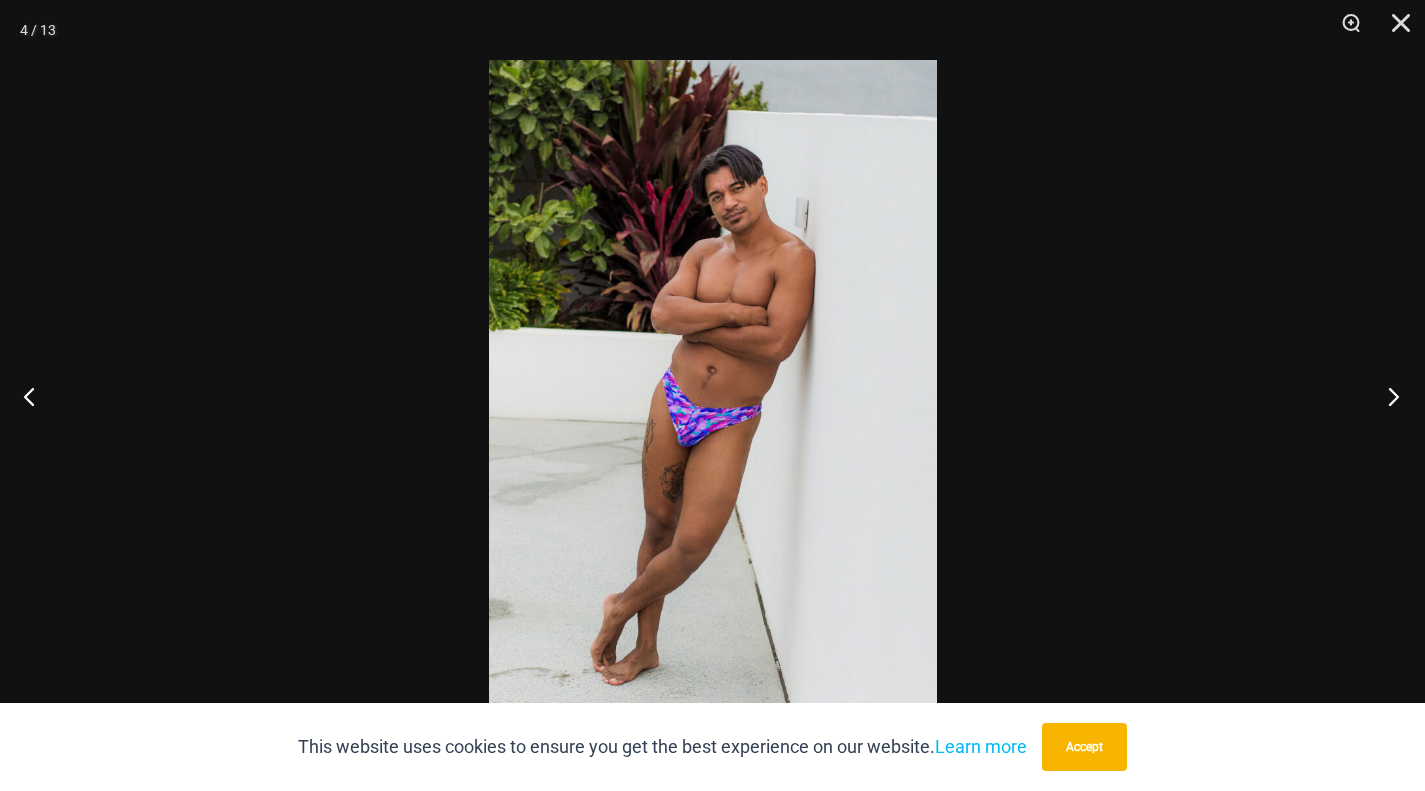 click at bounding box center [1387, 396] 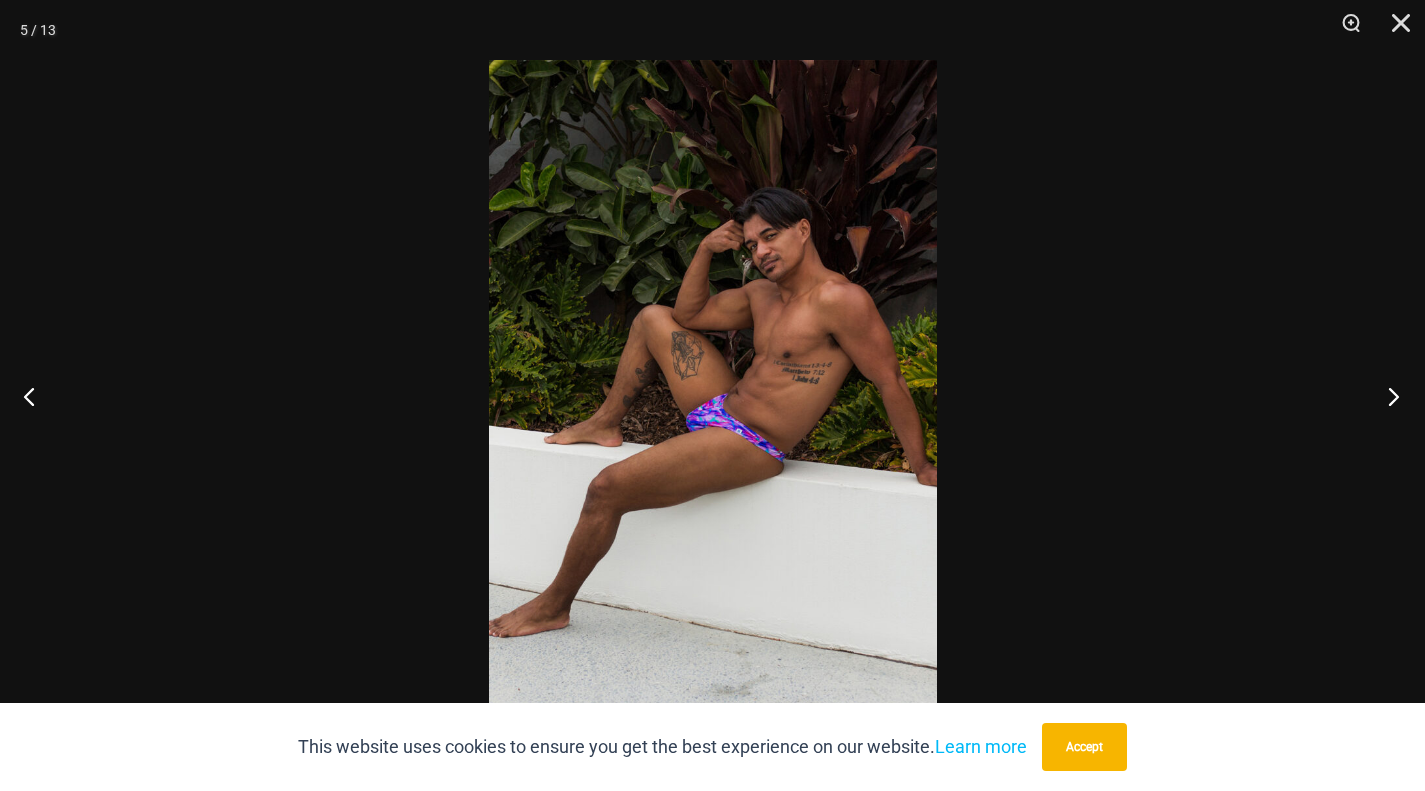 click at bounding box center [1387, 396] 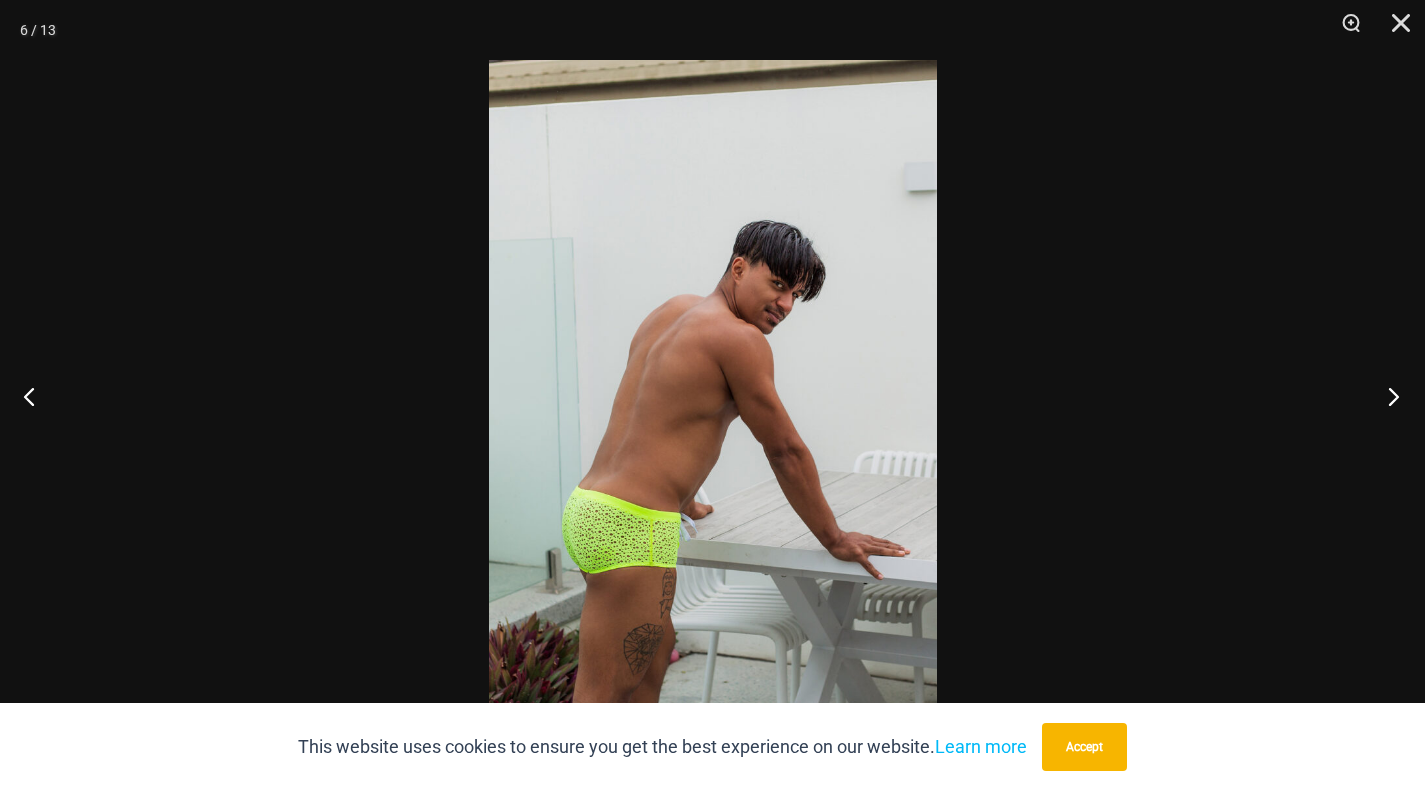click at bounding box center (1387, 396) 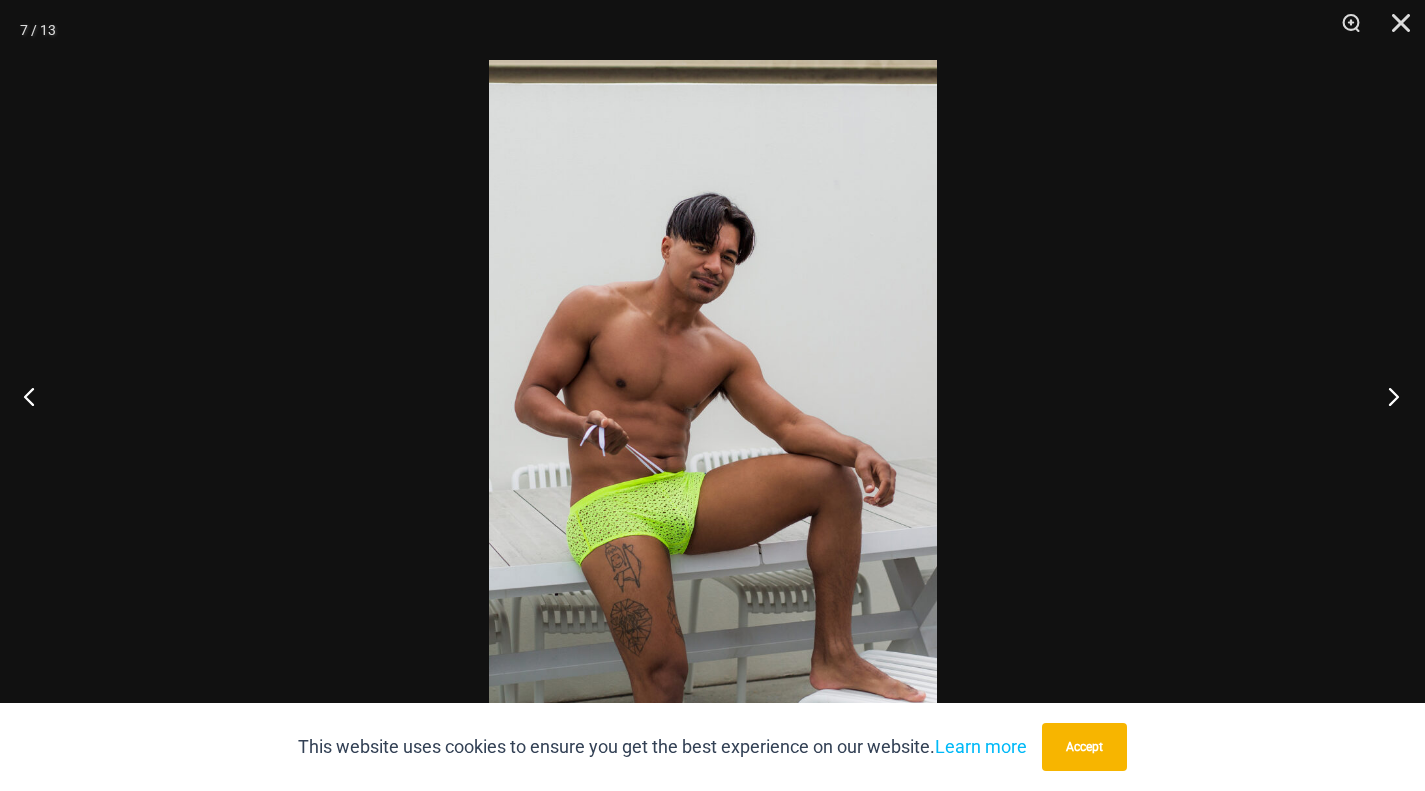 click at bounding box center (1387, 396) 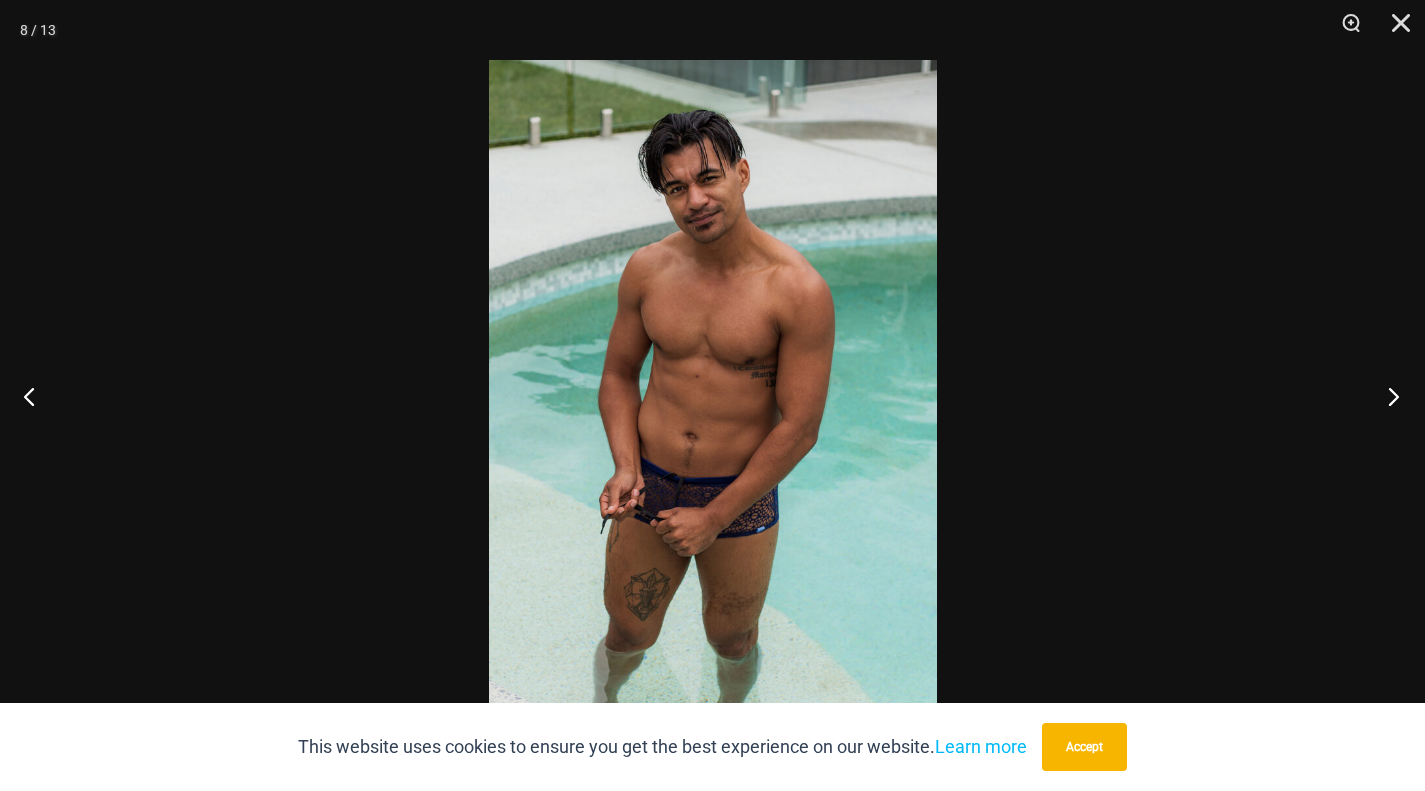click at bounding box center [1387, 396] 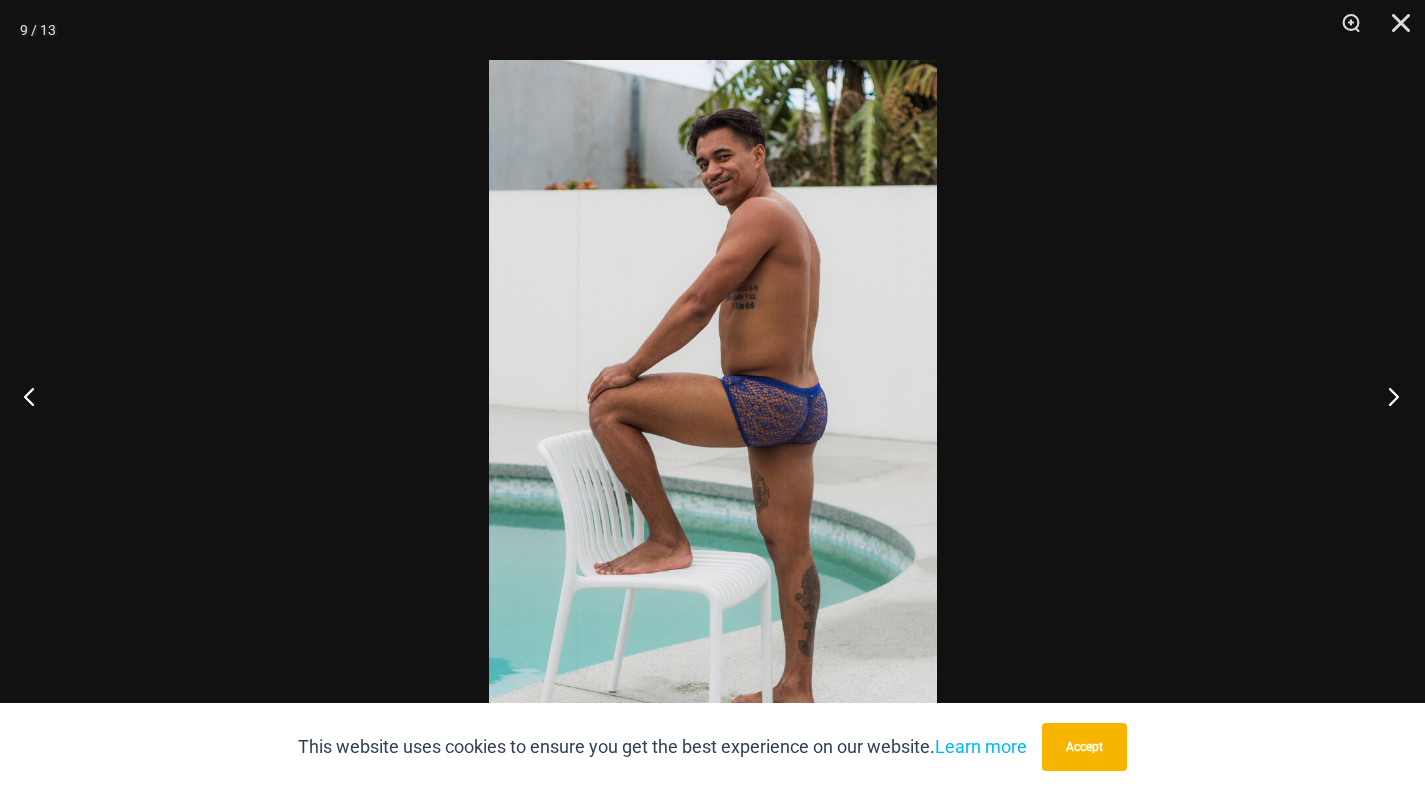 click at bounding box center (1387, 396) 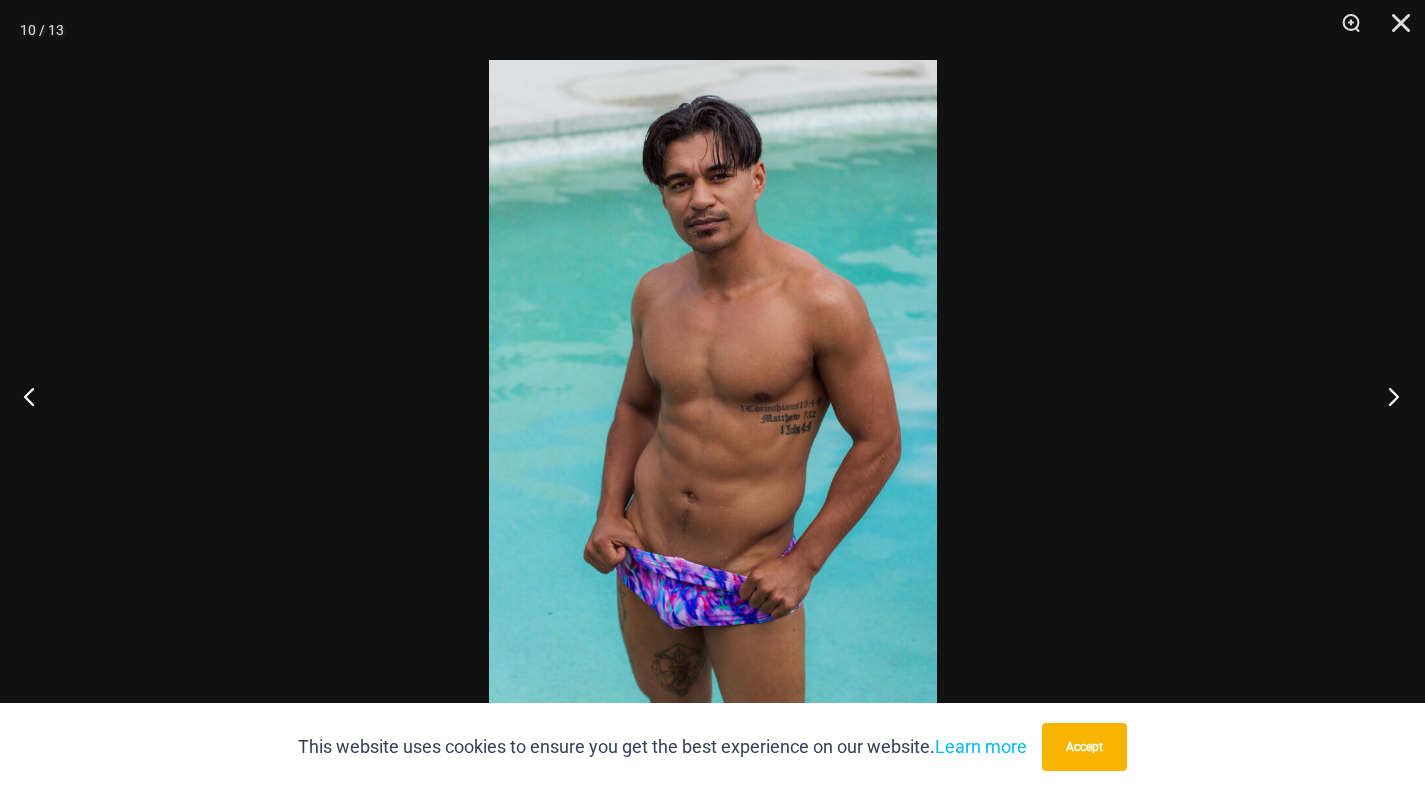 click at bounding box center (1387, 396) 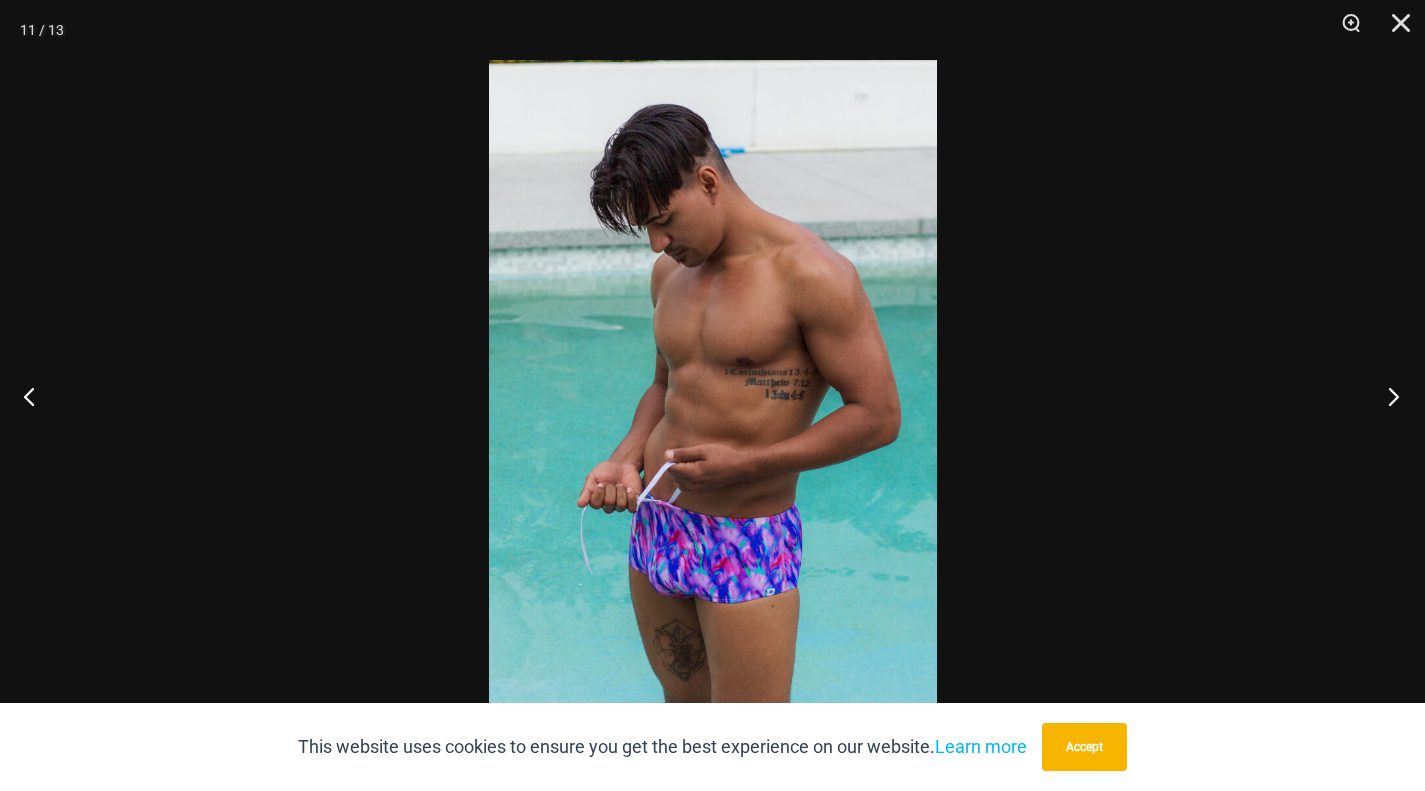click at bounding box center [1387, 396] 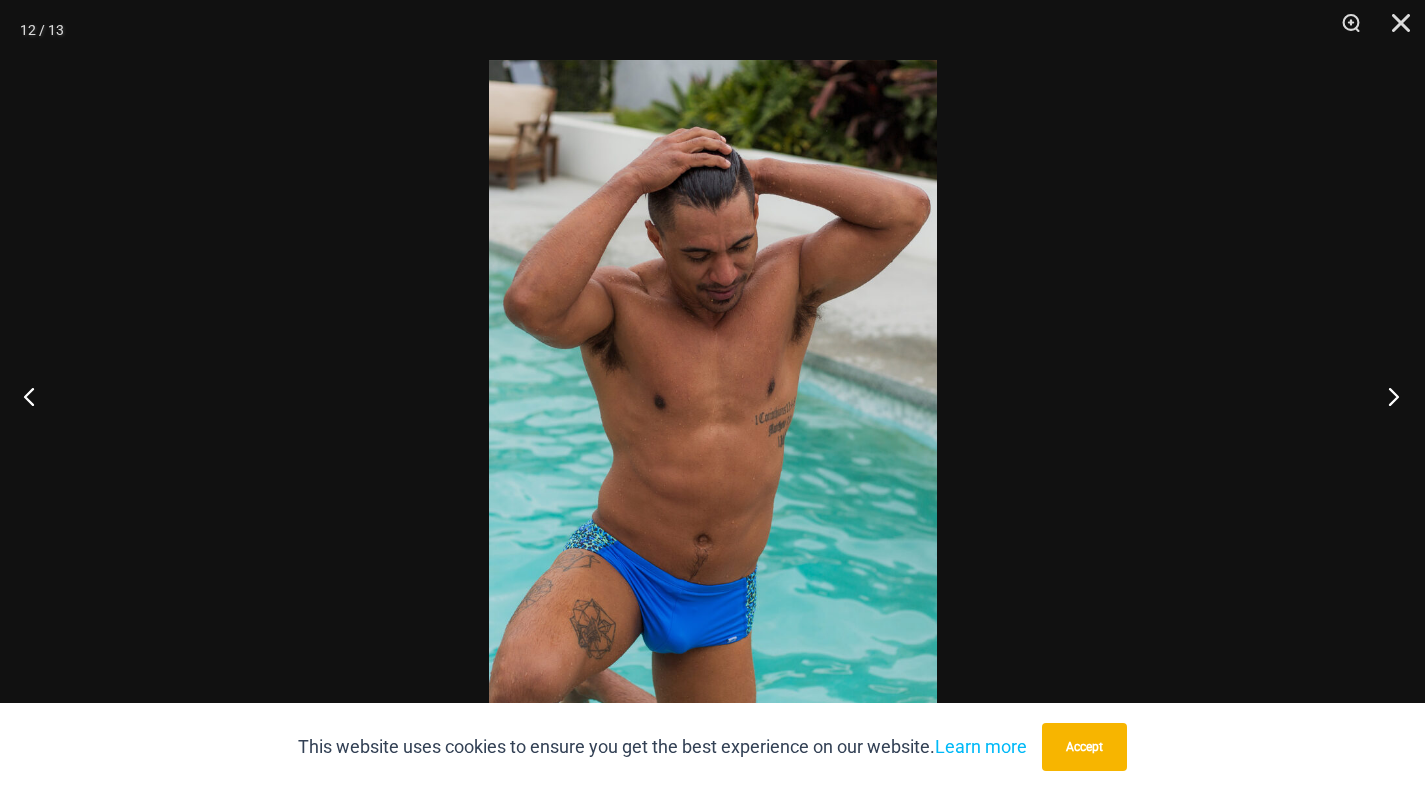click at bounding box center [1387, 396] 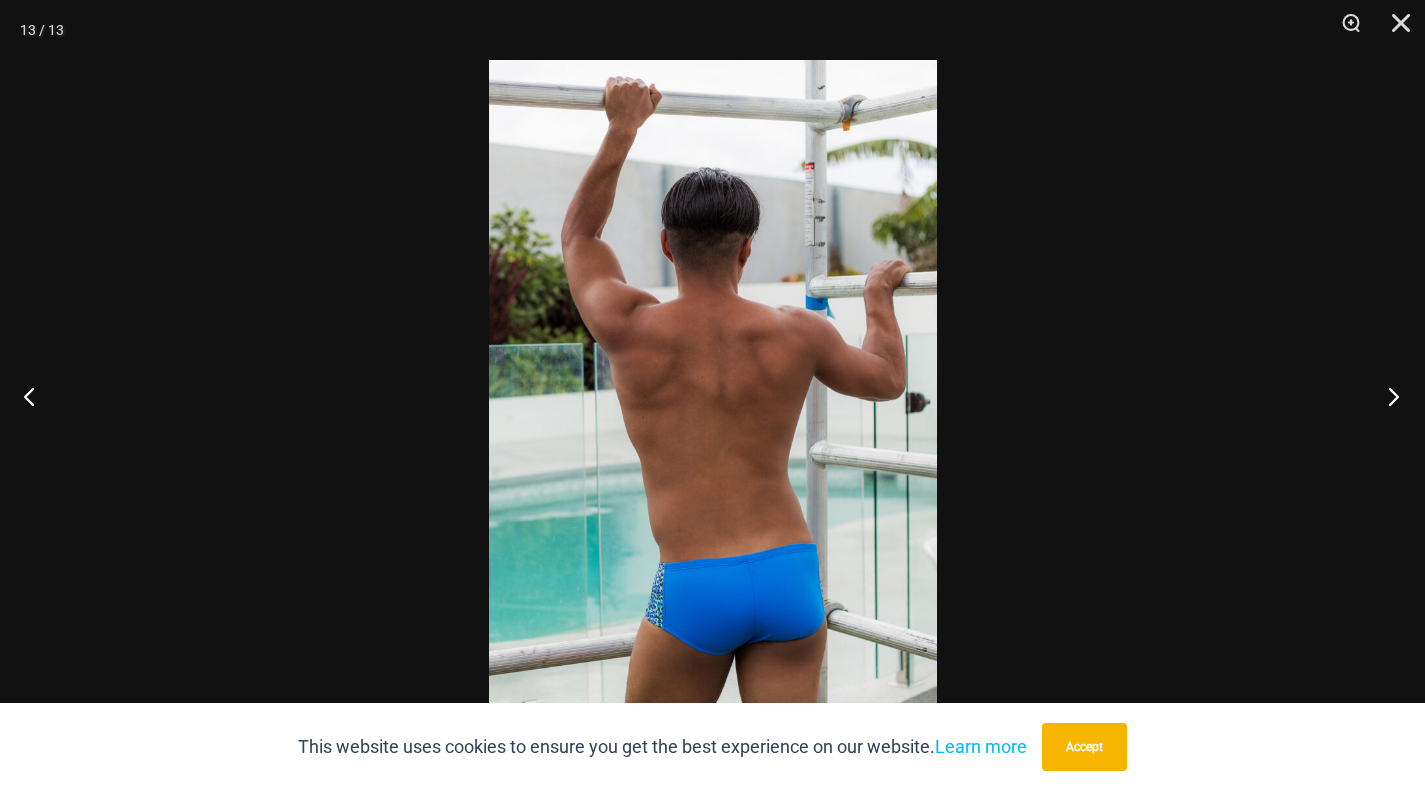 click at bounding box center [1387, 396] 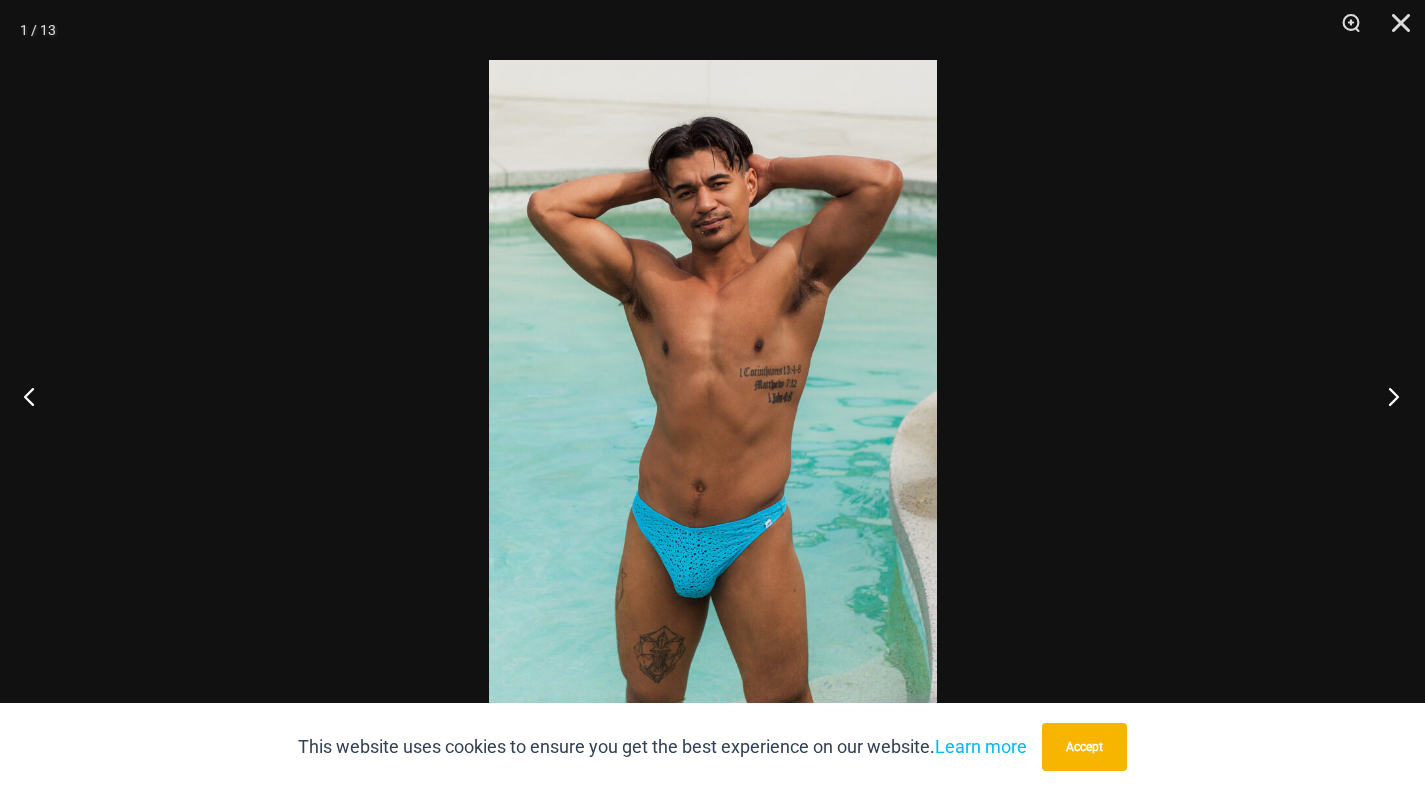 click at bounding box center (1387, 396) 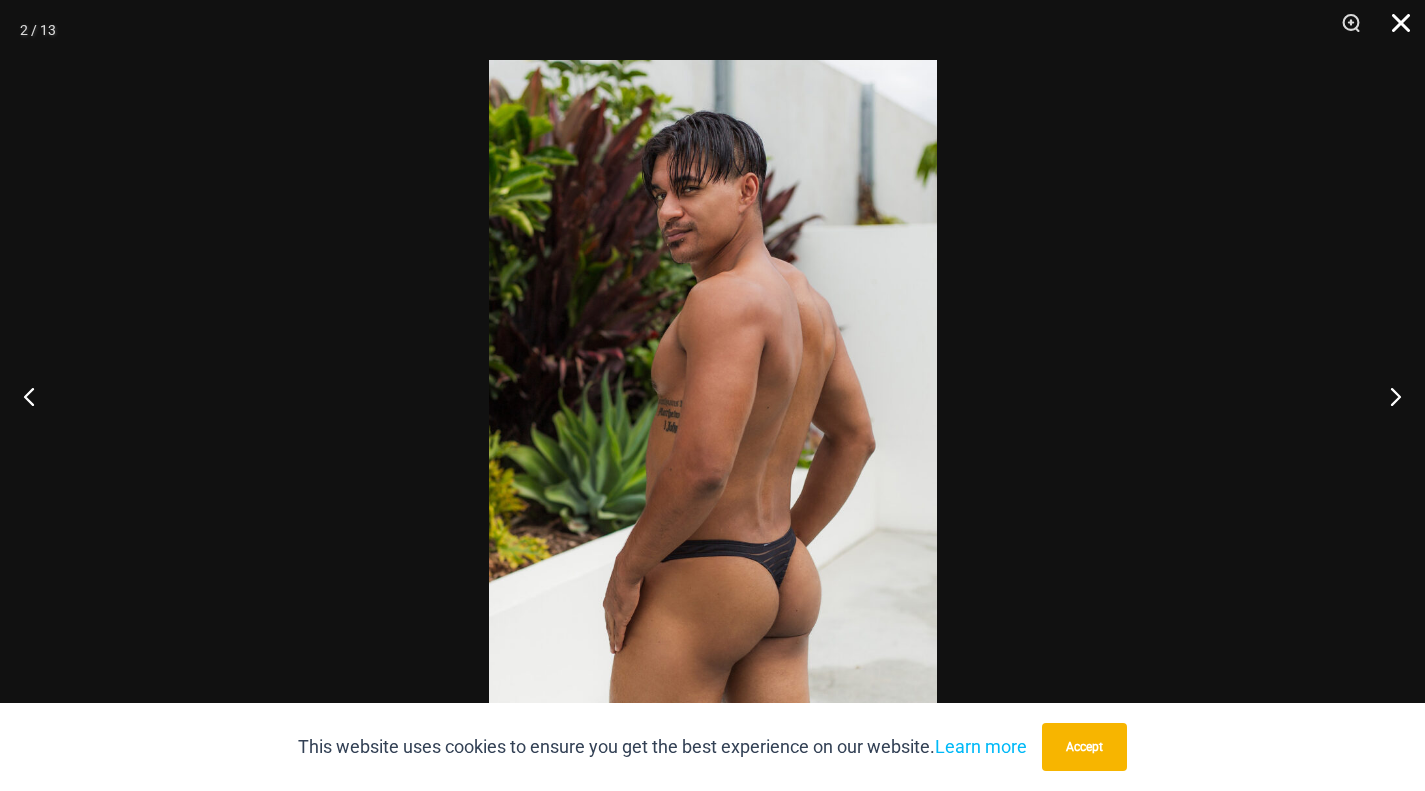 click at bounding box center (1394, 30) 